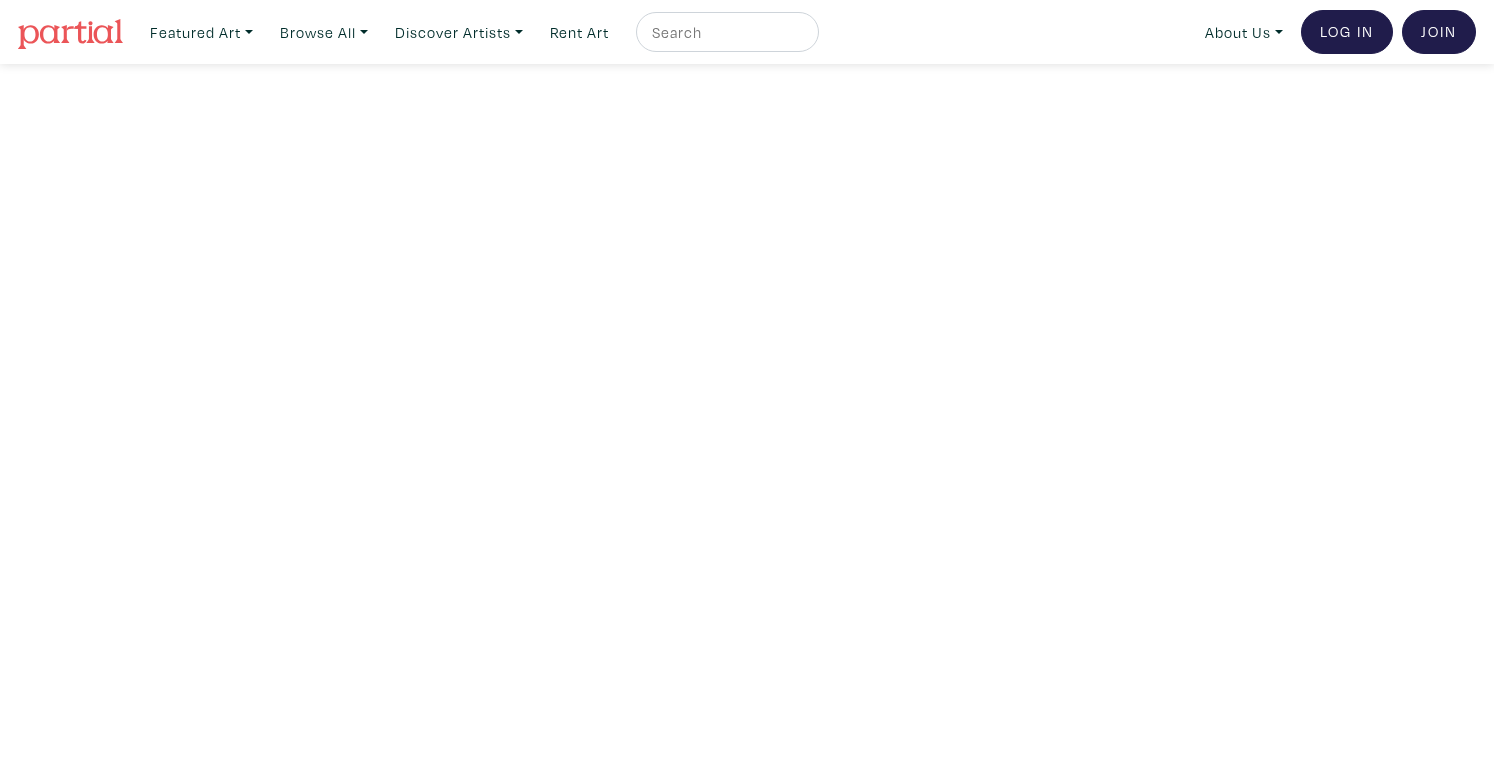 scroll, scrollTop: 0, scrollLeft: 0, axis: both 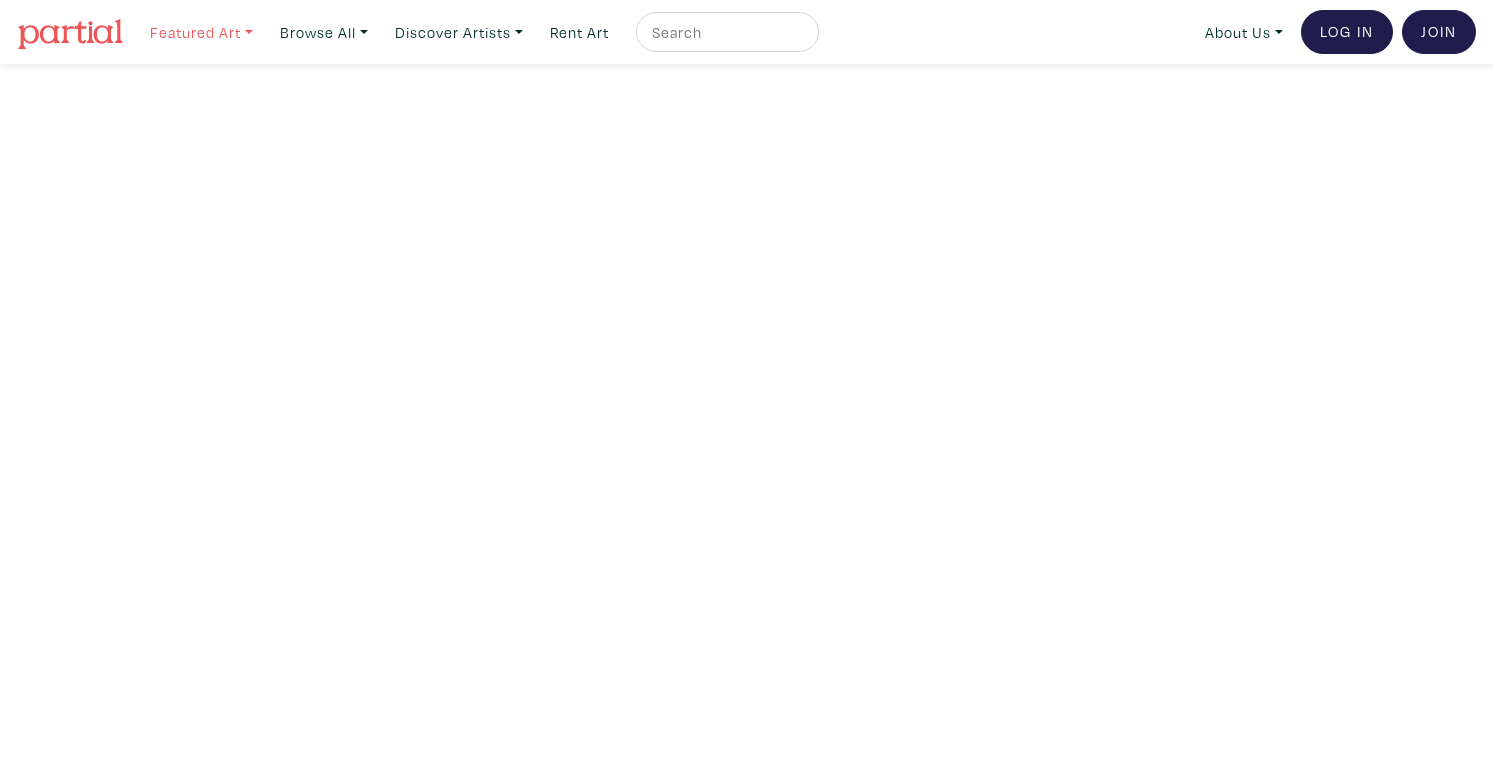 click on "Featured Art" at bounding box center [201, 32] 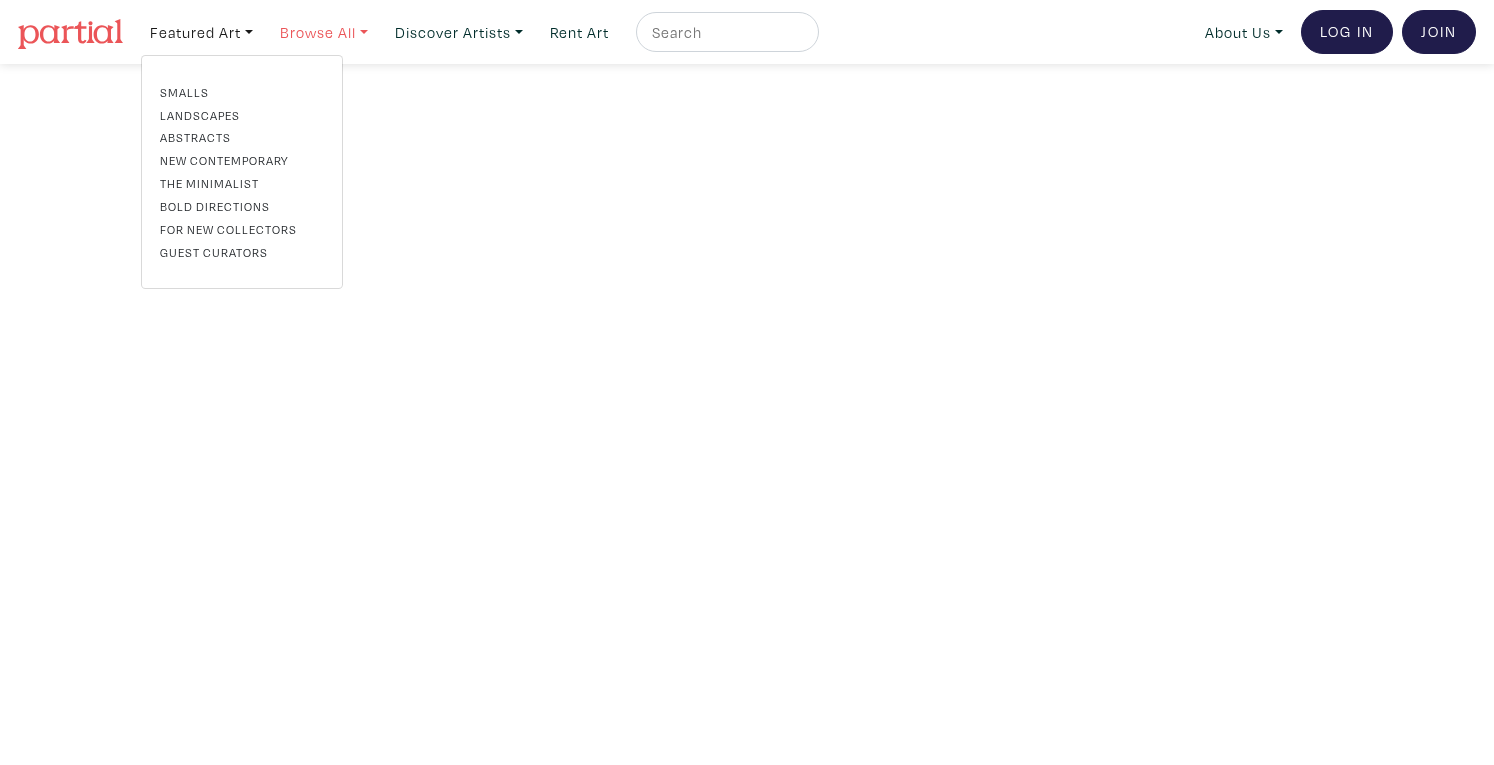 click on "Browse All" at bounding box center (201, 32) 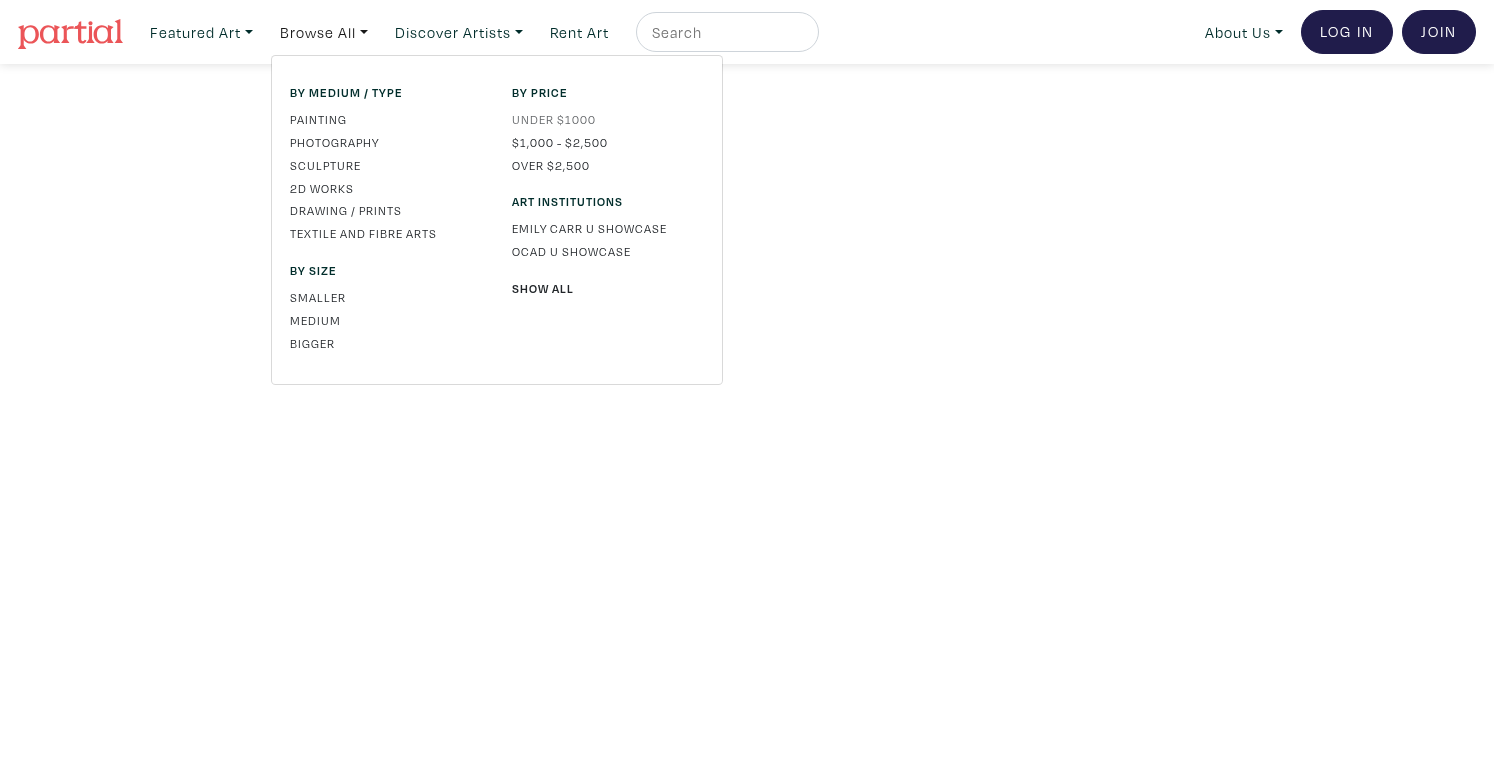 click on "Under $1000" at bounding box center [608, 119] 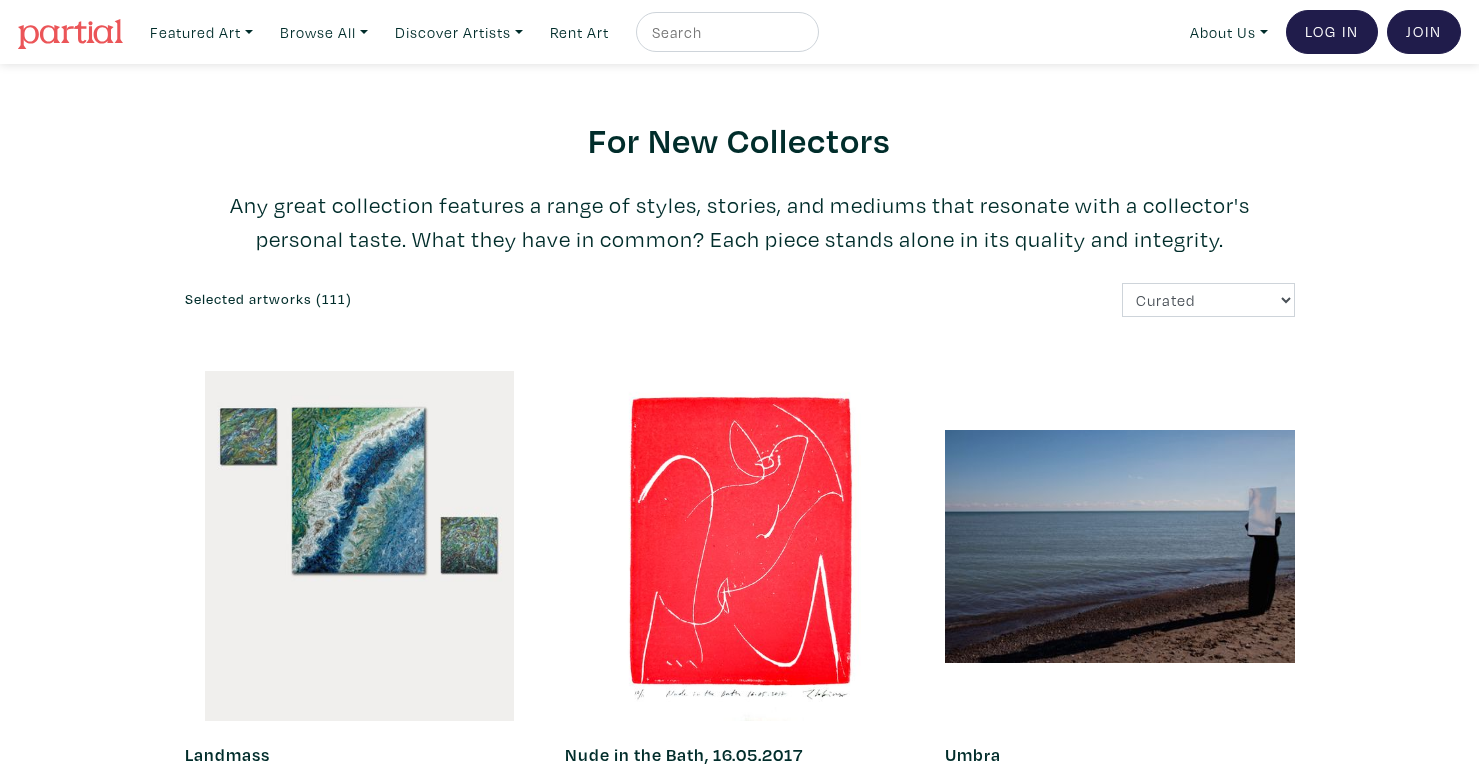scroll, scrollTop: 0, scrollLeft: 0, axis: both 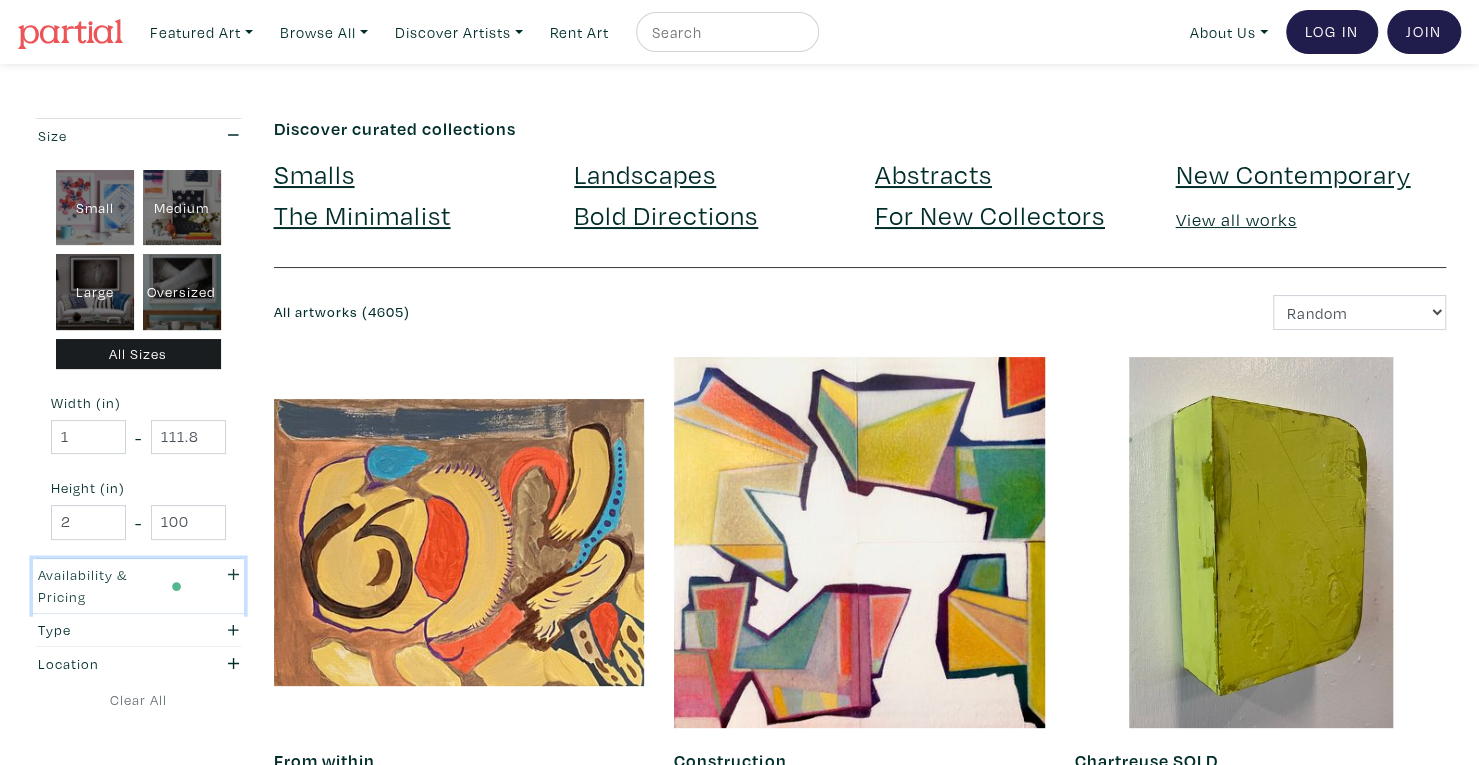 click at bounding box center [225, 585] 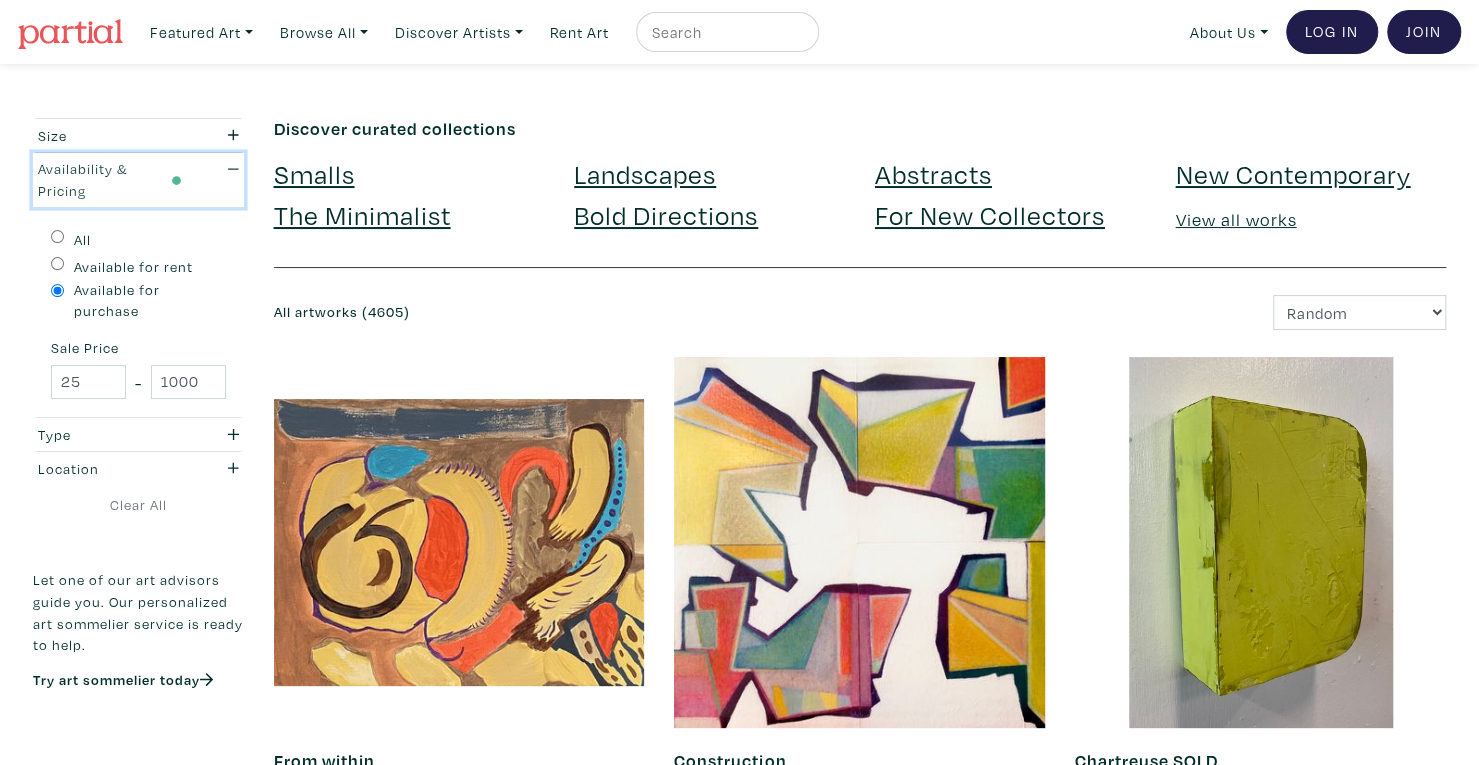 scroll, scrollTop: 6, scrollLeft: 0, axis: vertical 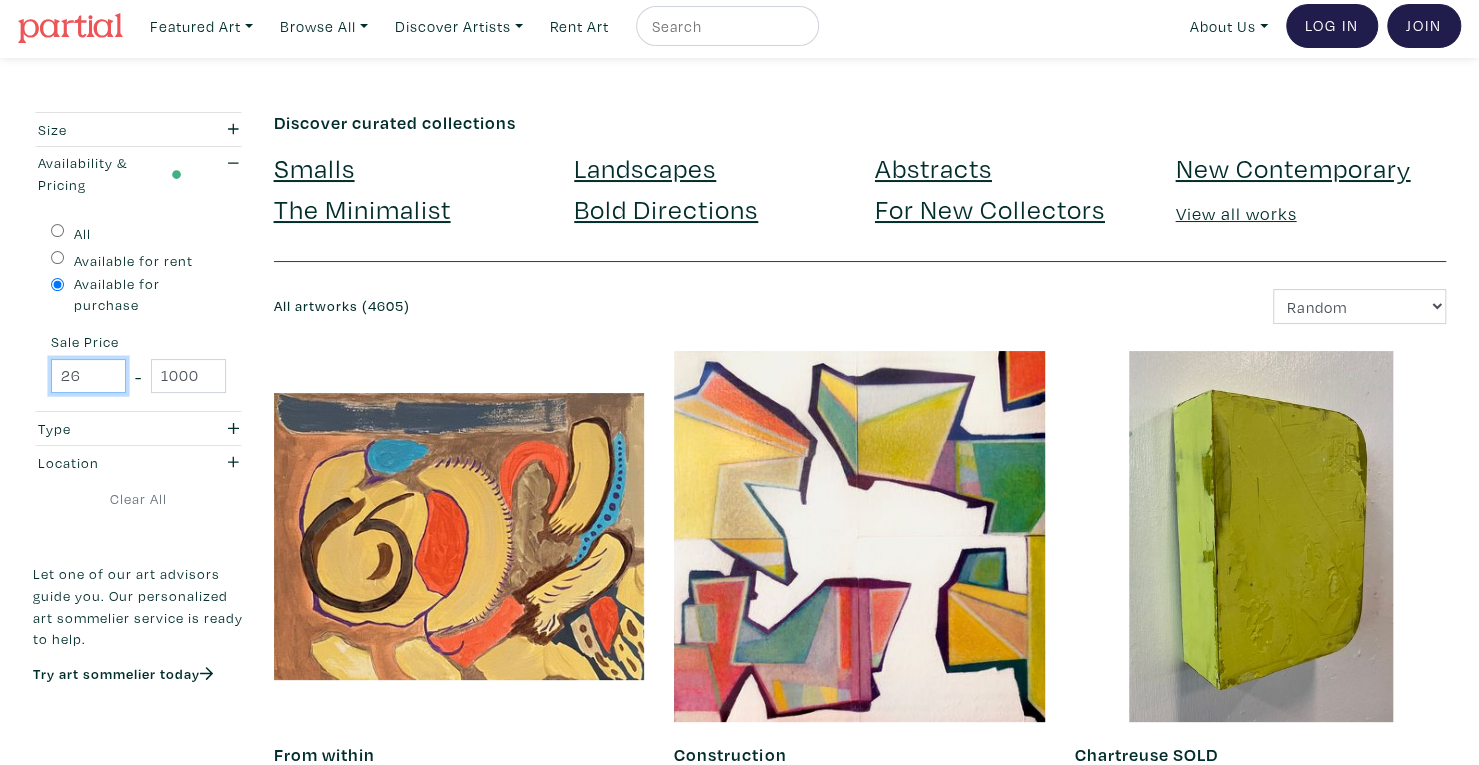 type on "26" 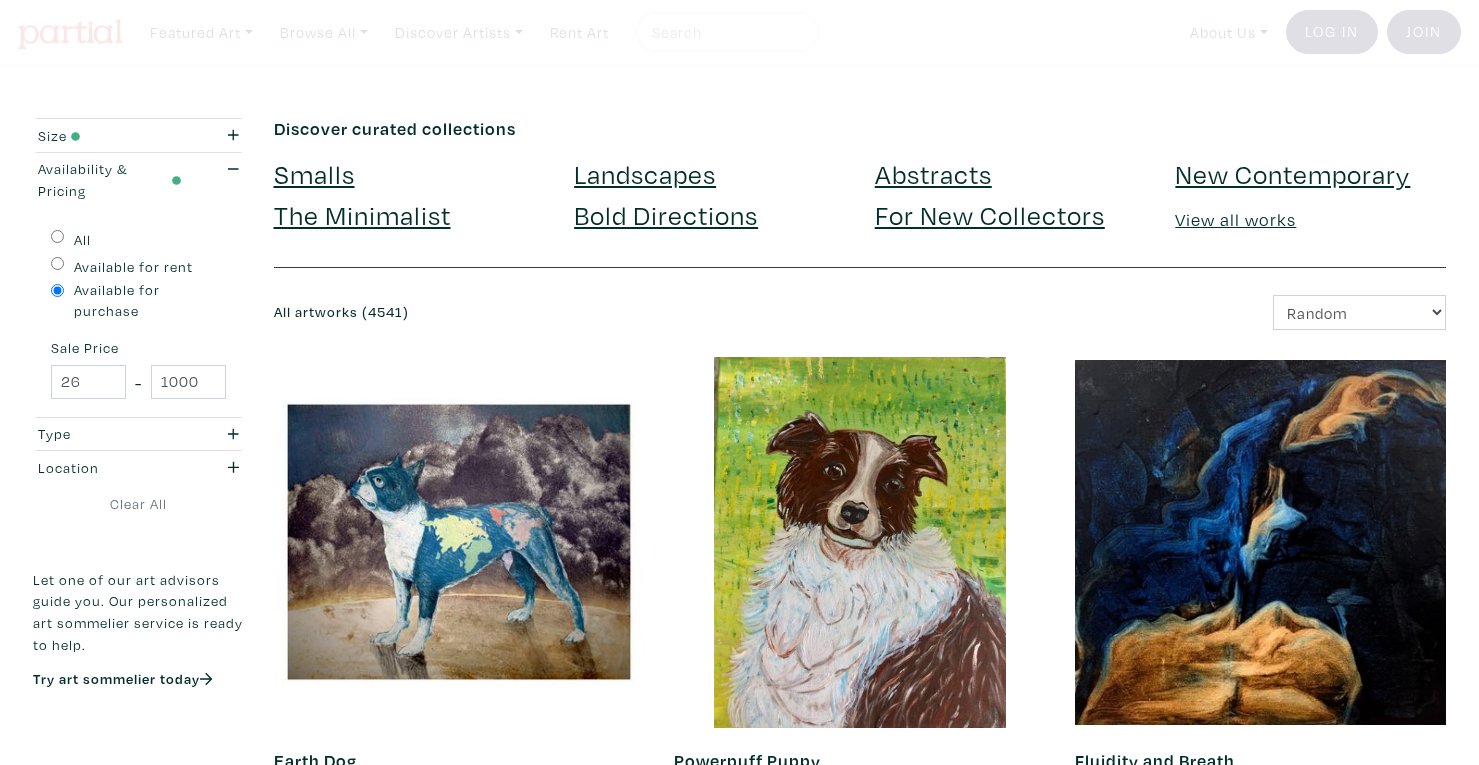 scroll, scrollTop: 0, scrollLeft: 0, axis: both 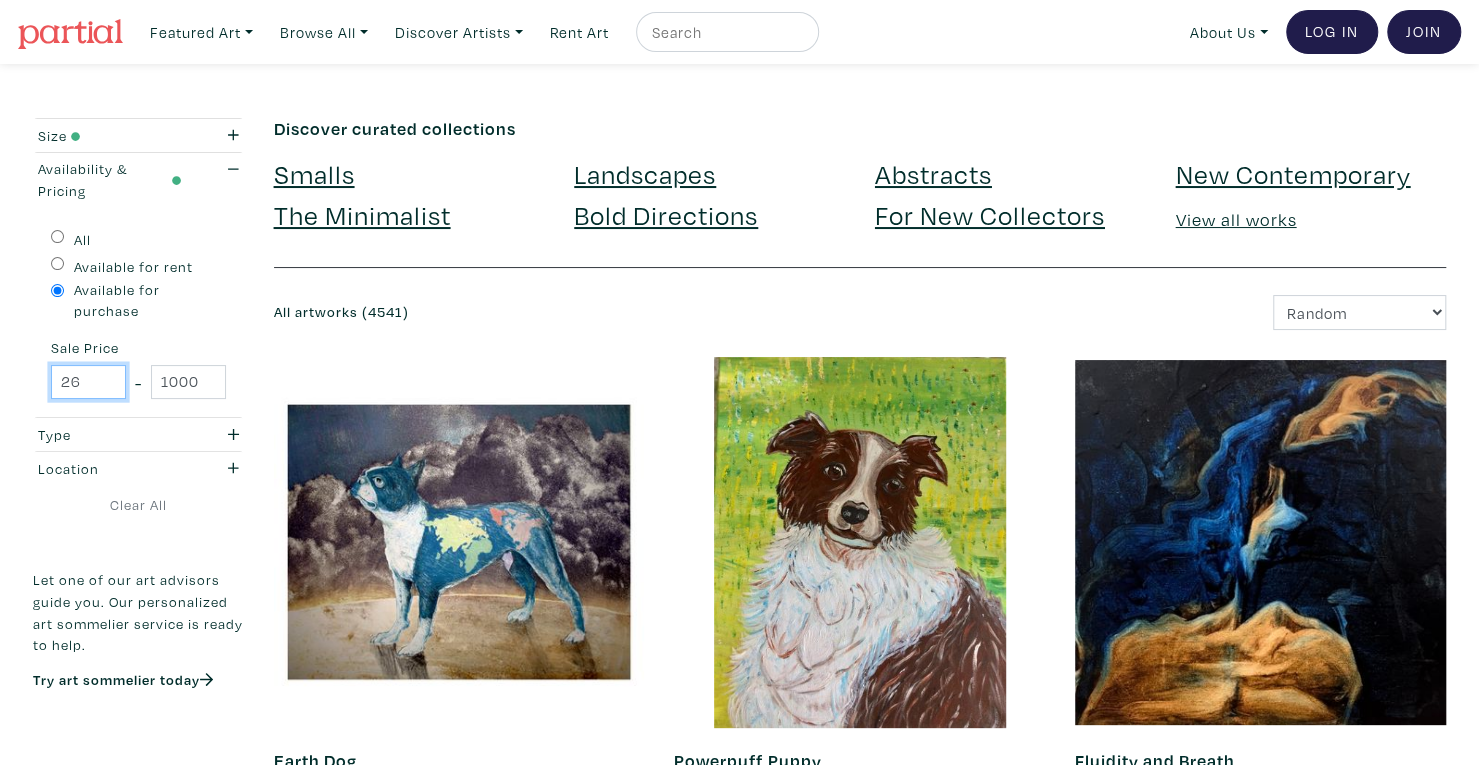 drag, startPoint x: 88, startPoint y: 388, endPoint x: 0, endPoint y: 363, distance: 91.48224 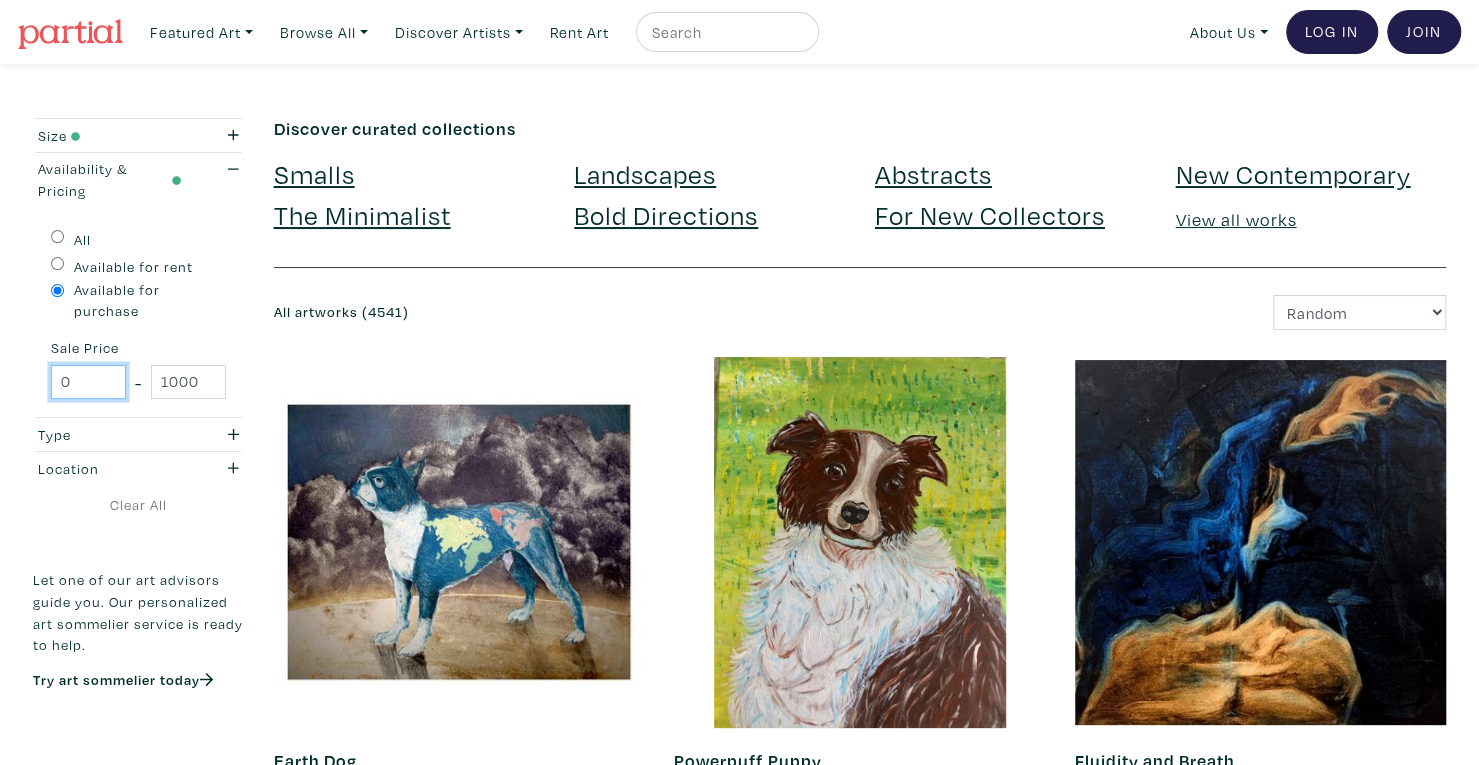 type on "0" 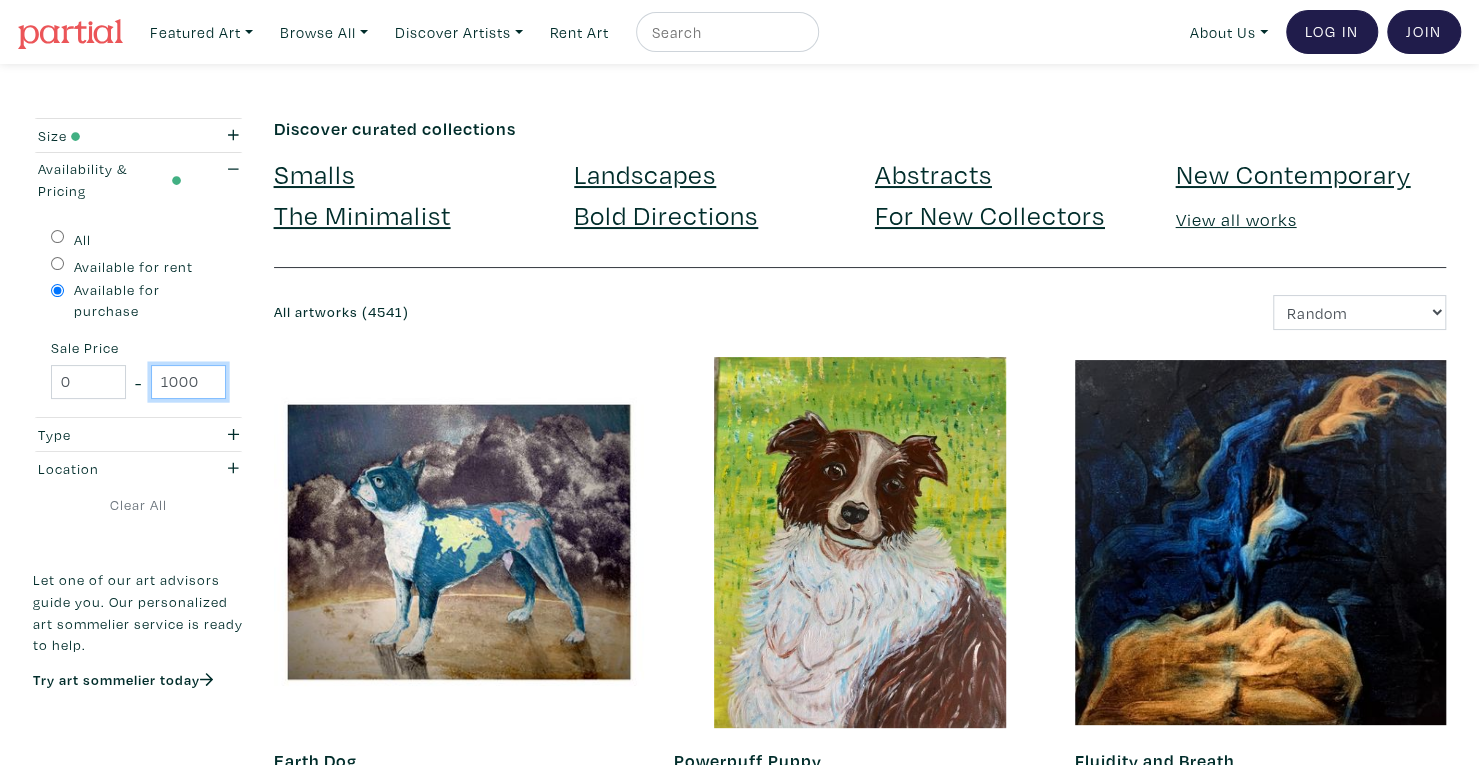 click on "1000" at bounding box center [188, 382] 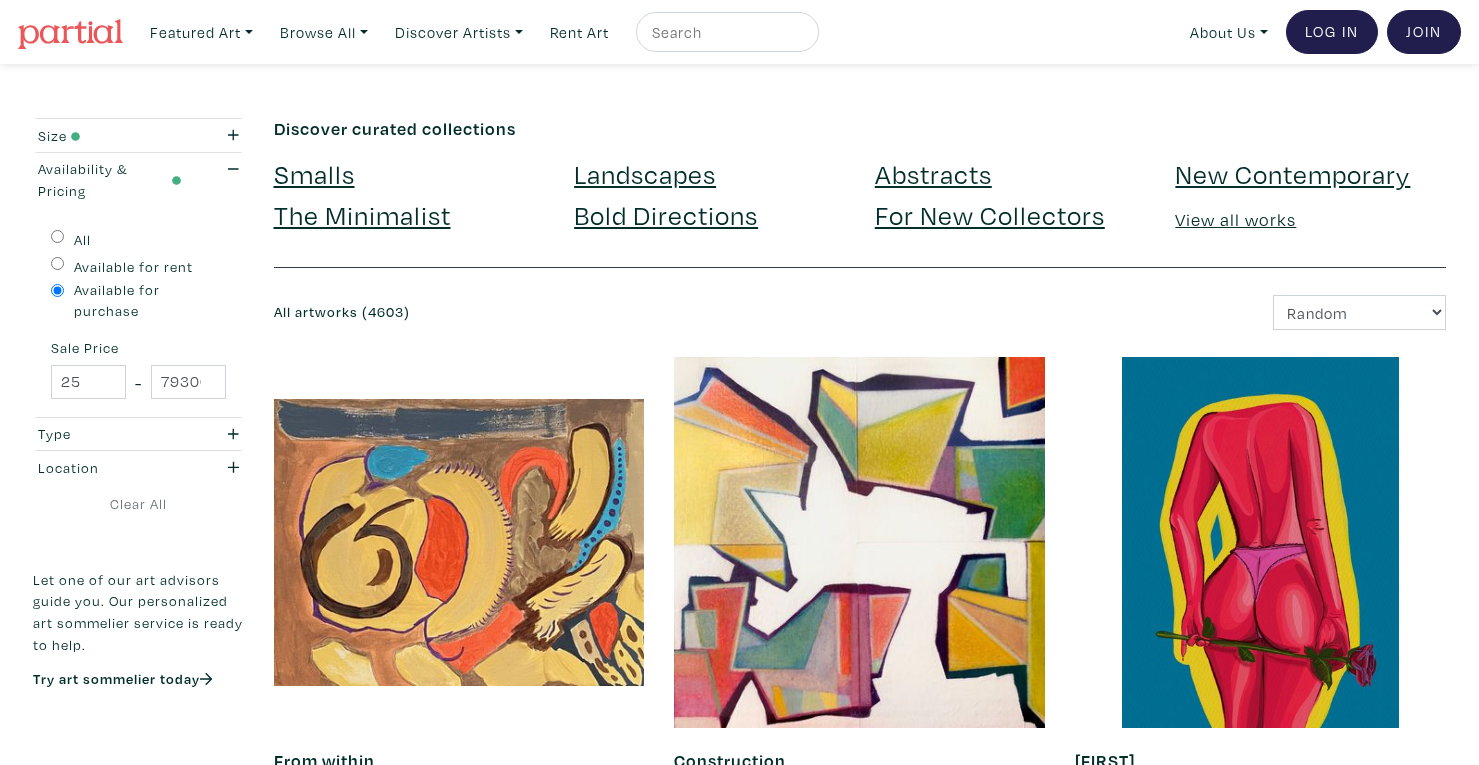 scroll, scrollTop: 0, scrollLeft: 0, axis: both 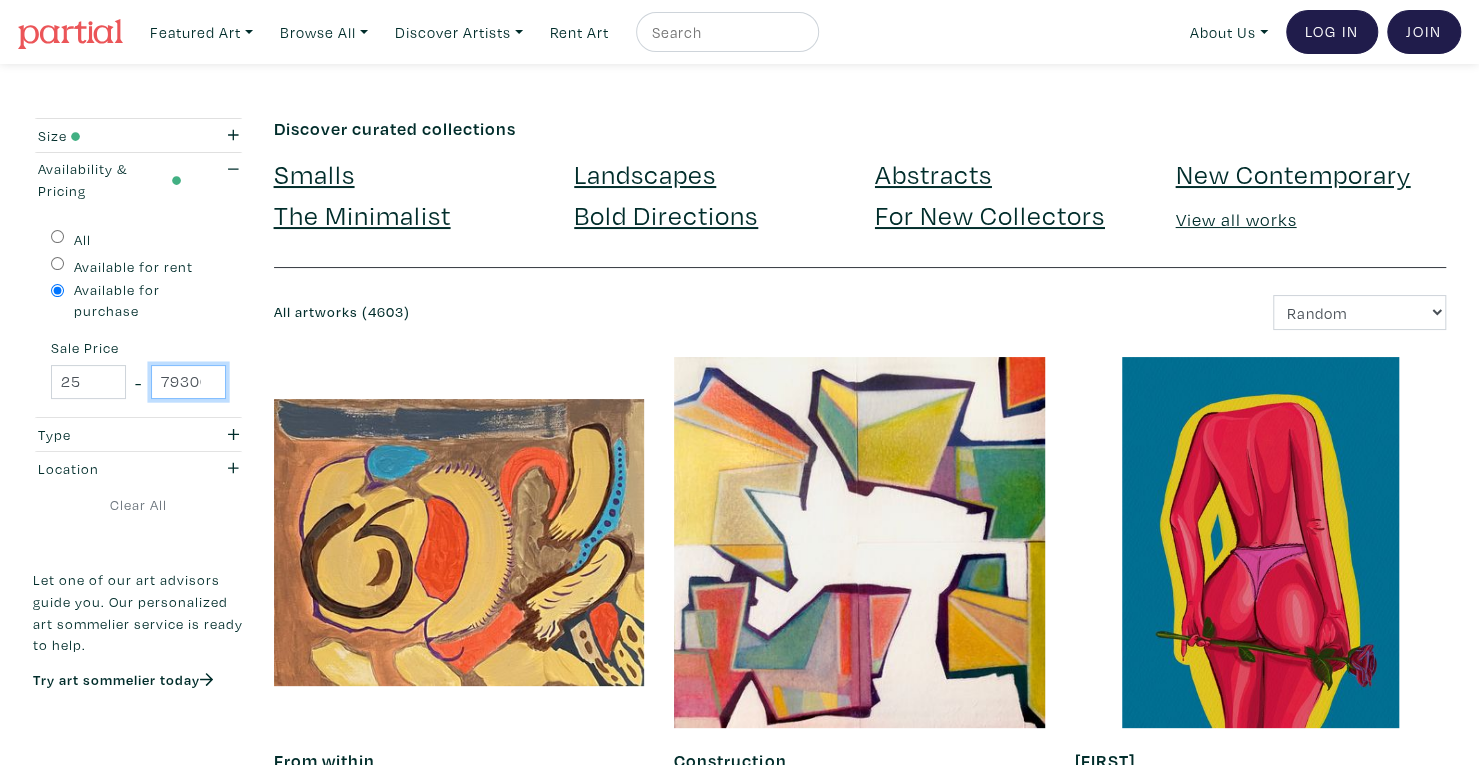 click on "79300" at bounding box center (188, 382) 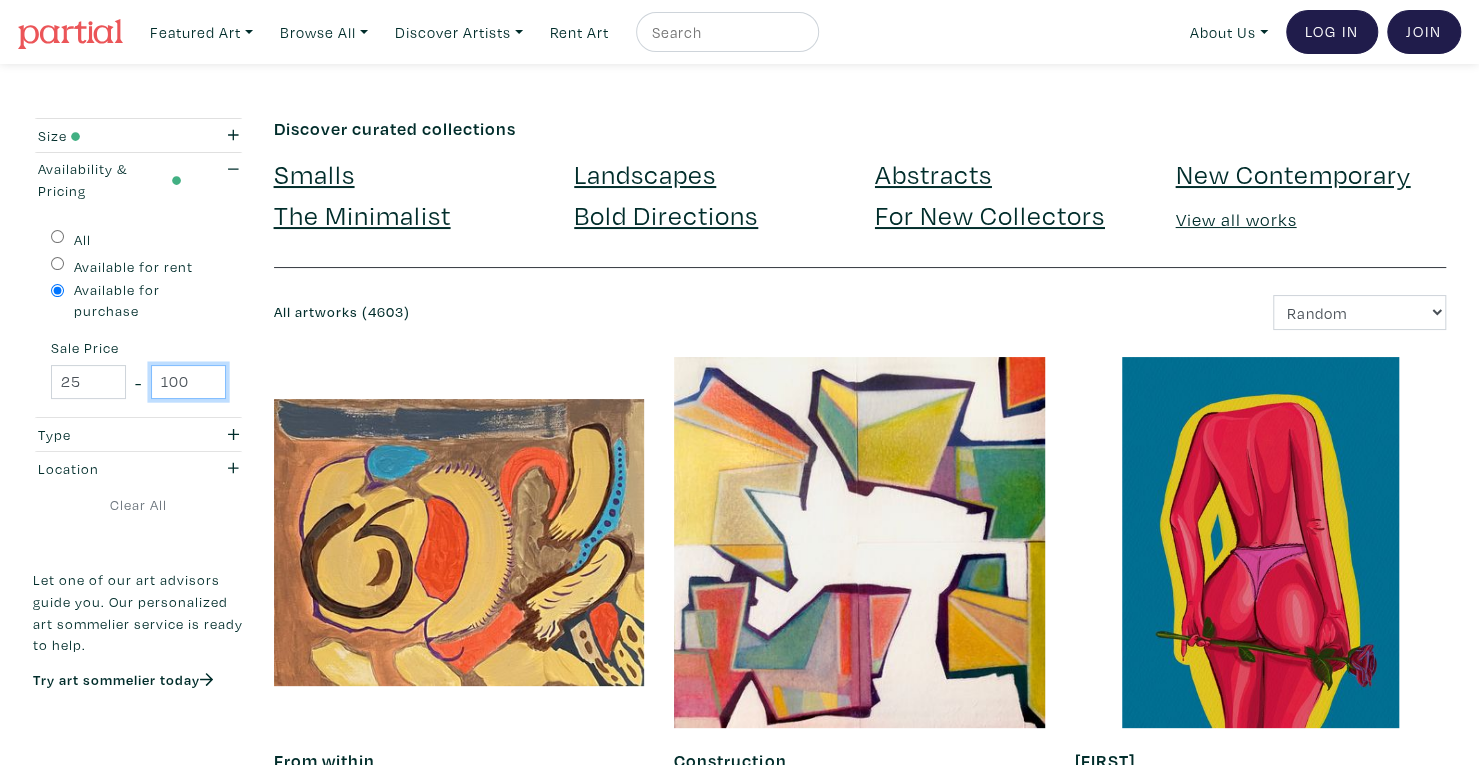 type on "100" 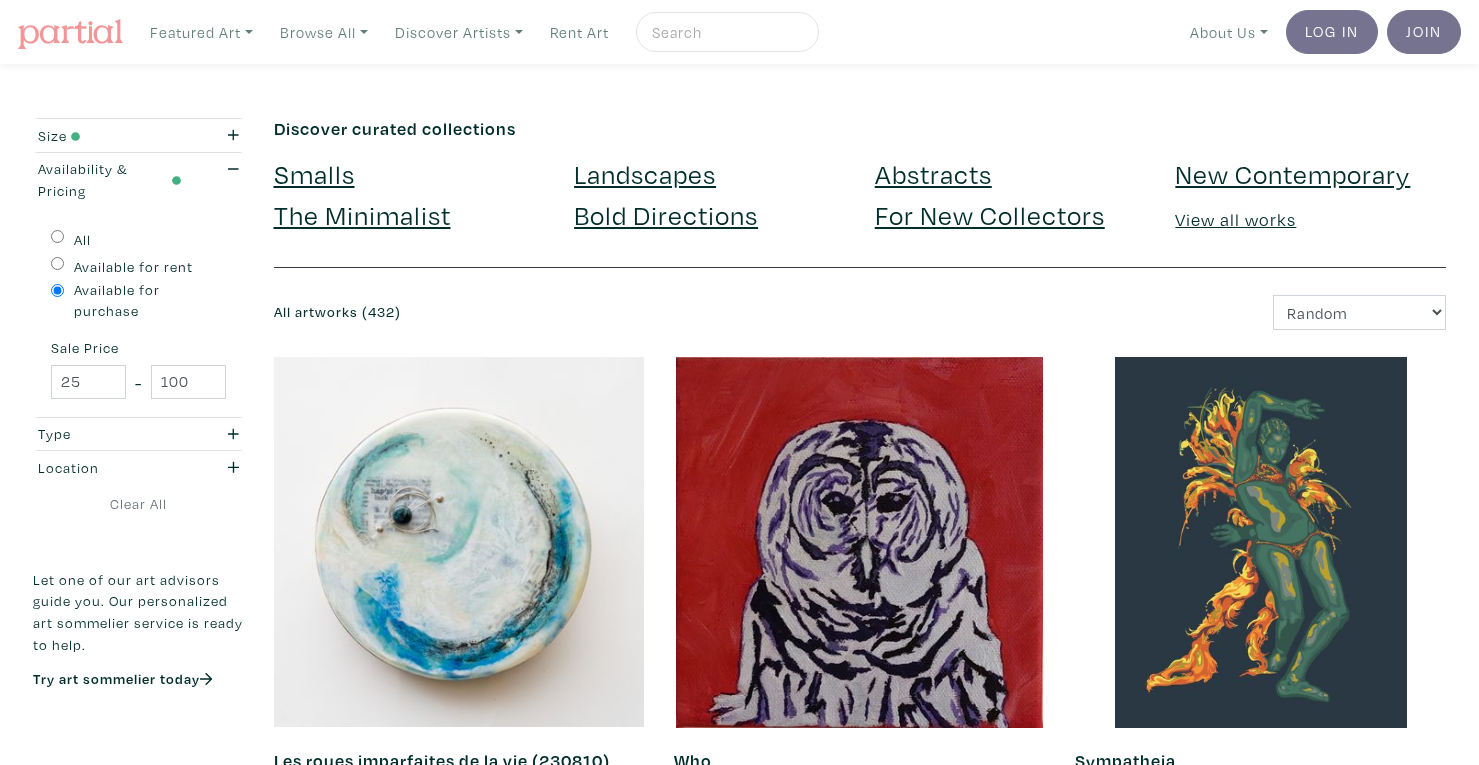 scroll, scrollTop: 0, scrollLeft: 0, axis: both 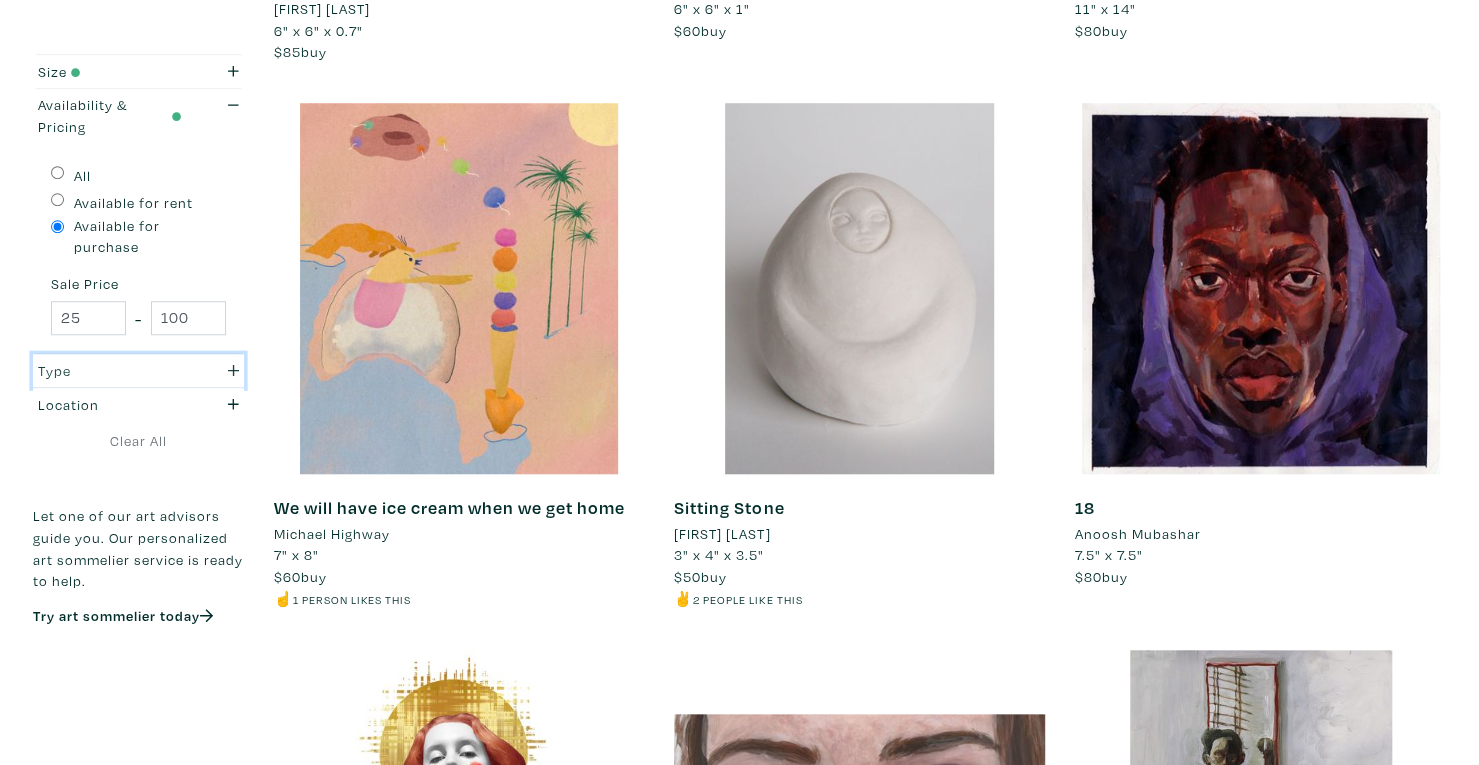 click on "Type" at bounding box center (110, 371) 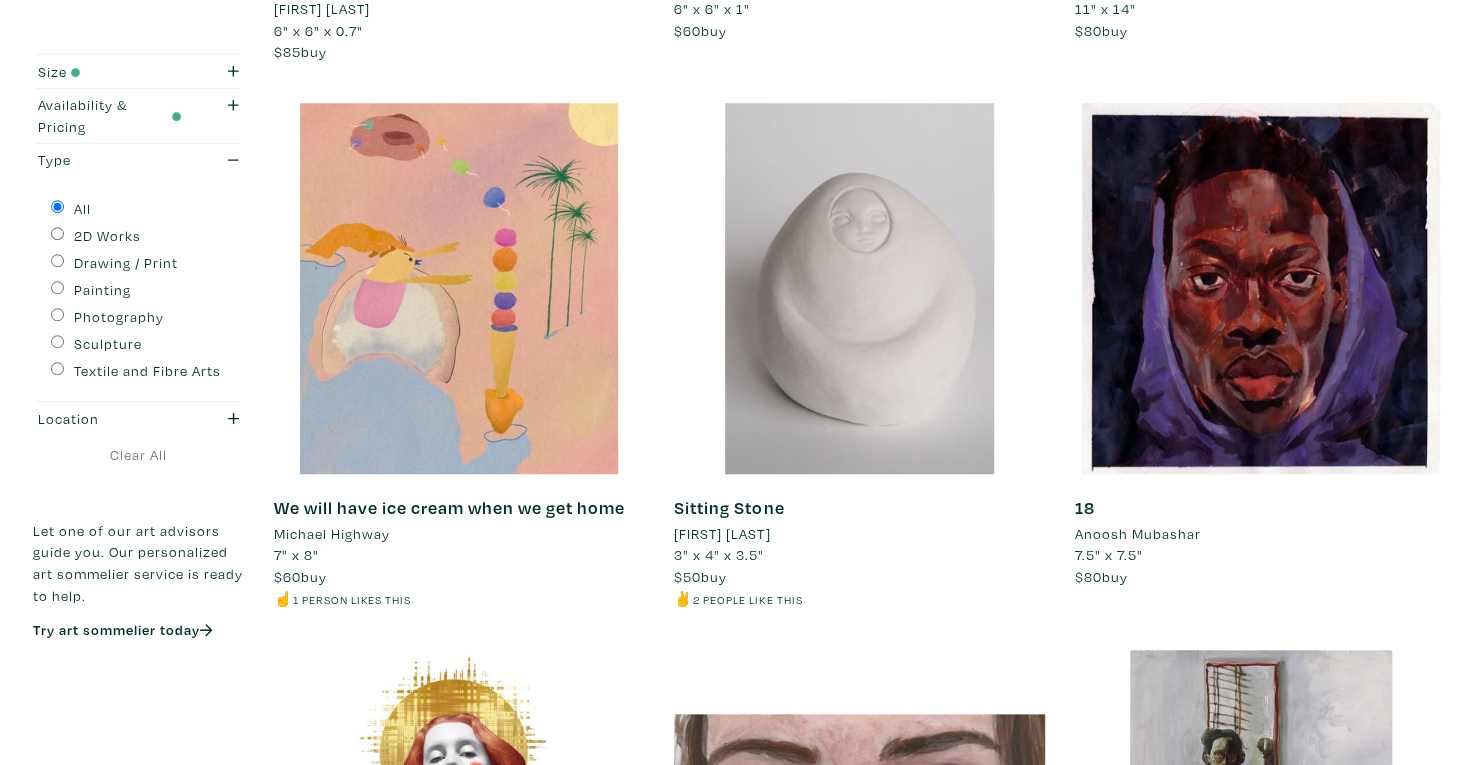 click on "2D Works" at bounding box center [107, 236] 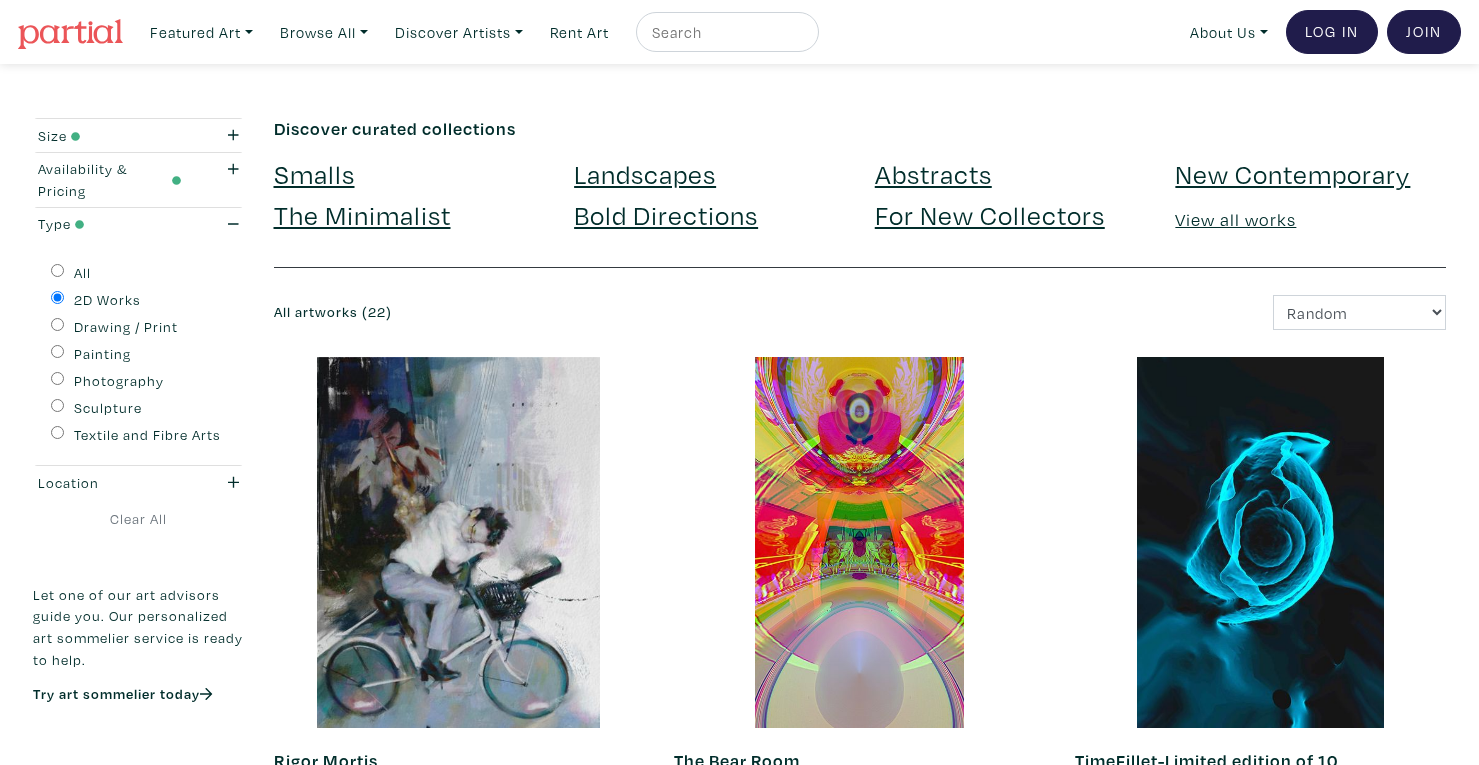 scroll, scrollTop: 0, scrollLeft: 0, axis: both 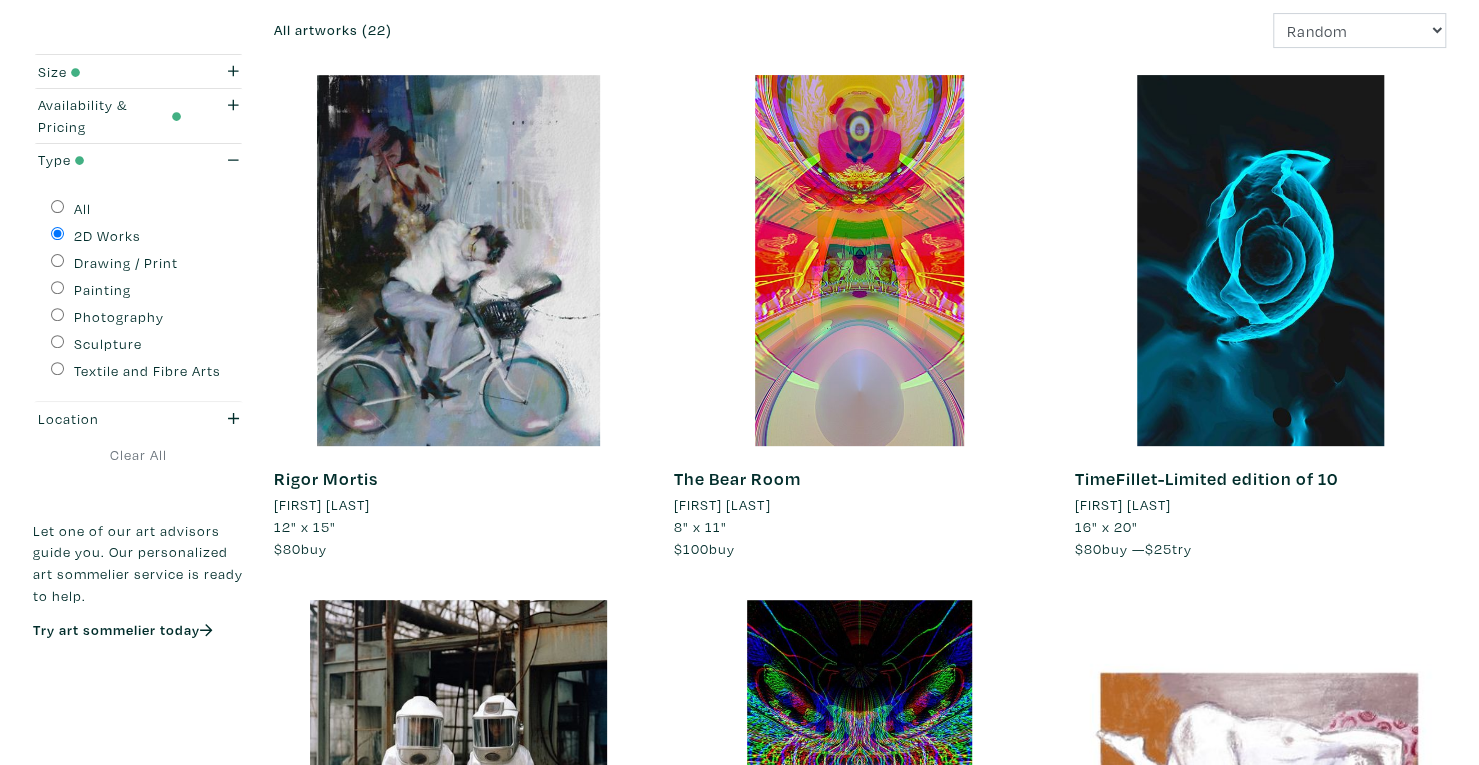 click on "Drawing / Print" at bounding box center [126, 263] 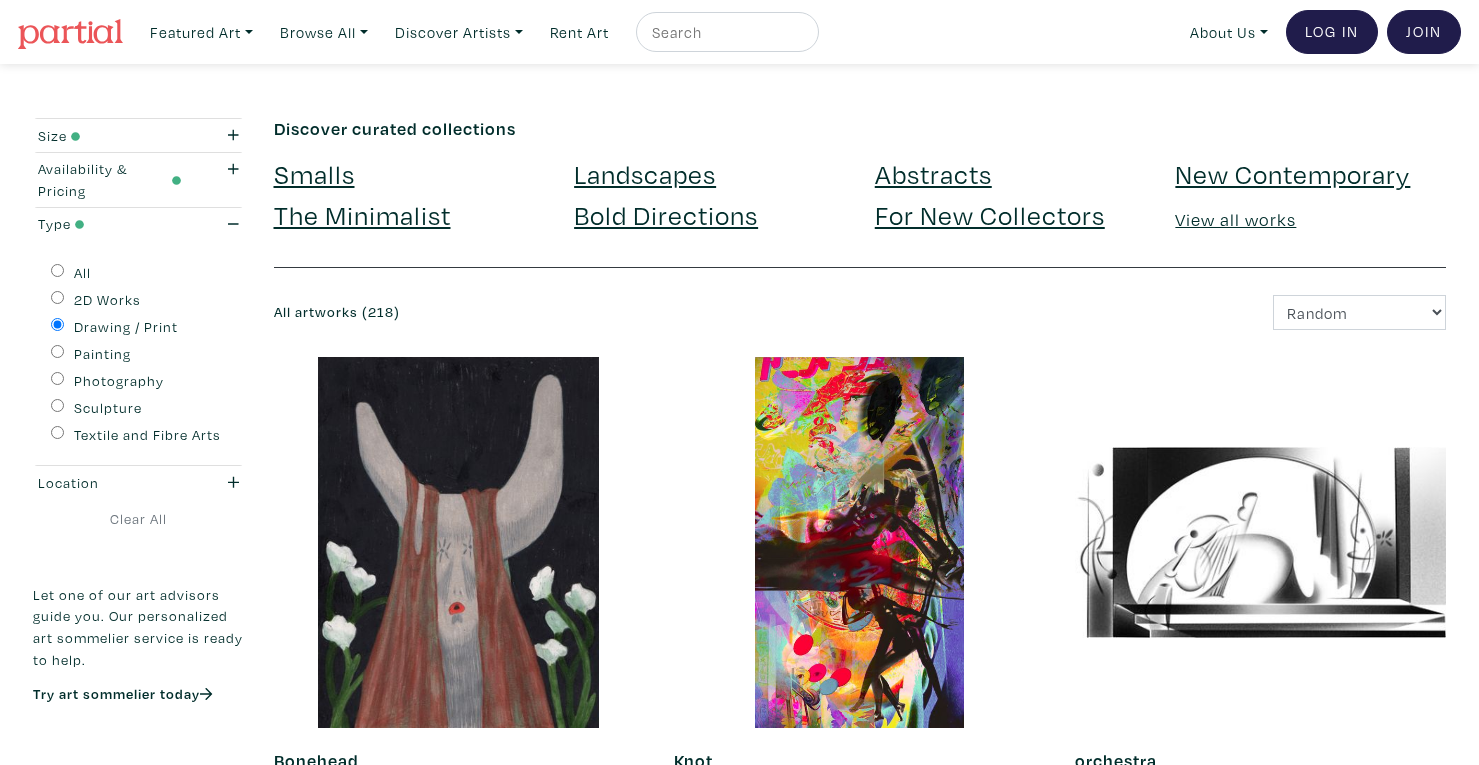 scroll, scrollTop: 0, scrollLeft: 0, axis: both 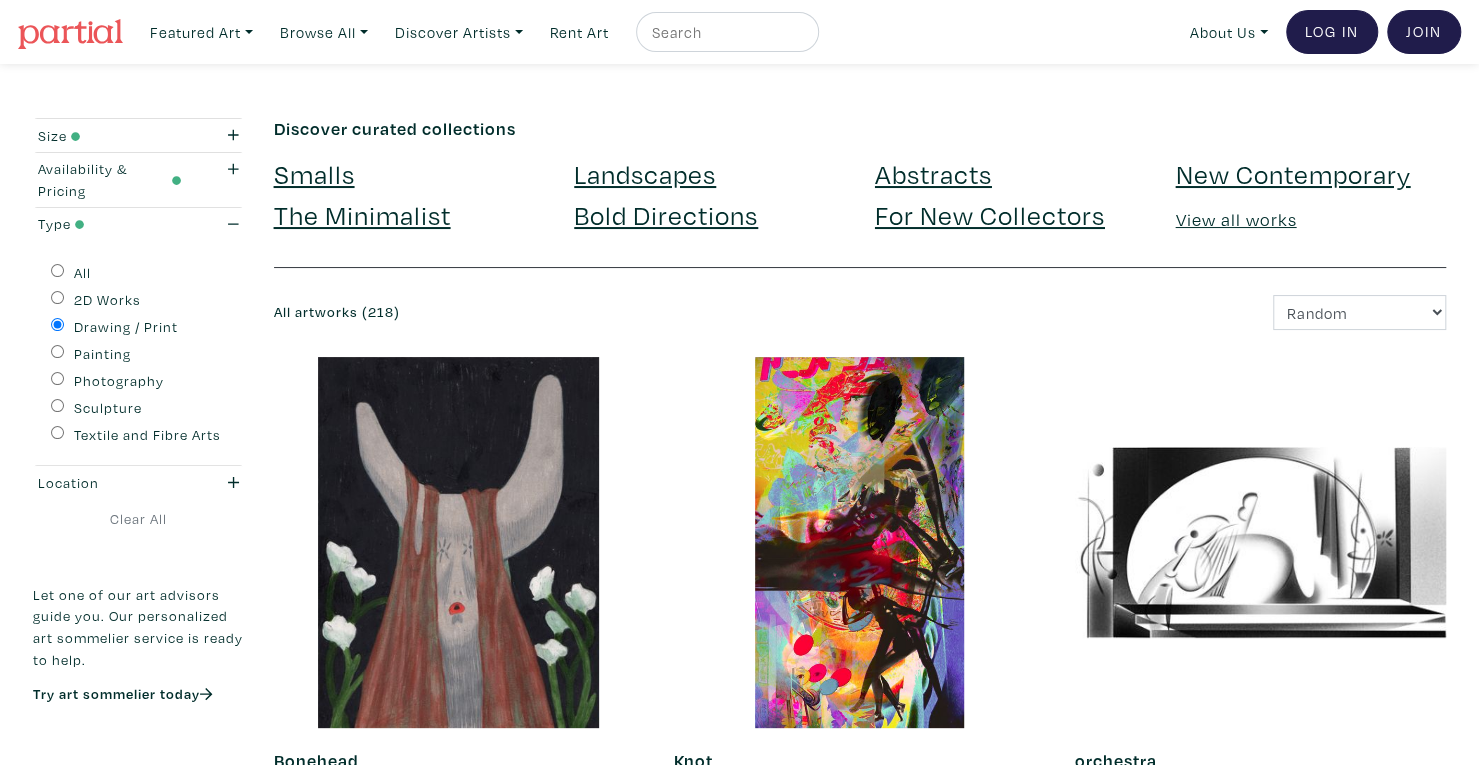 click on "Painting" at bounding box center (102, 354) 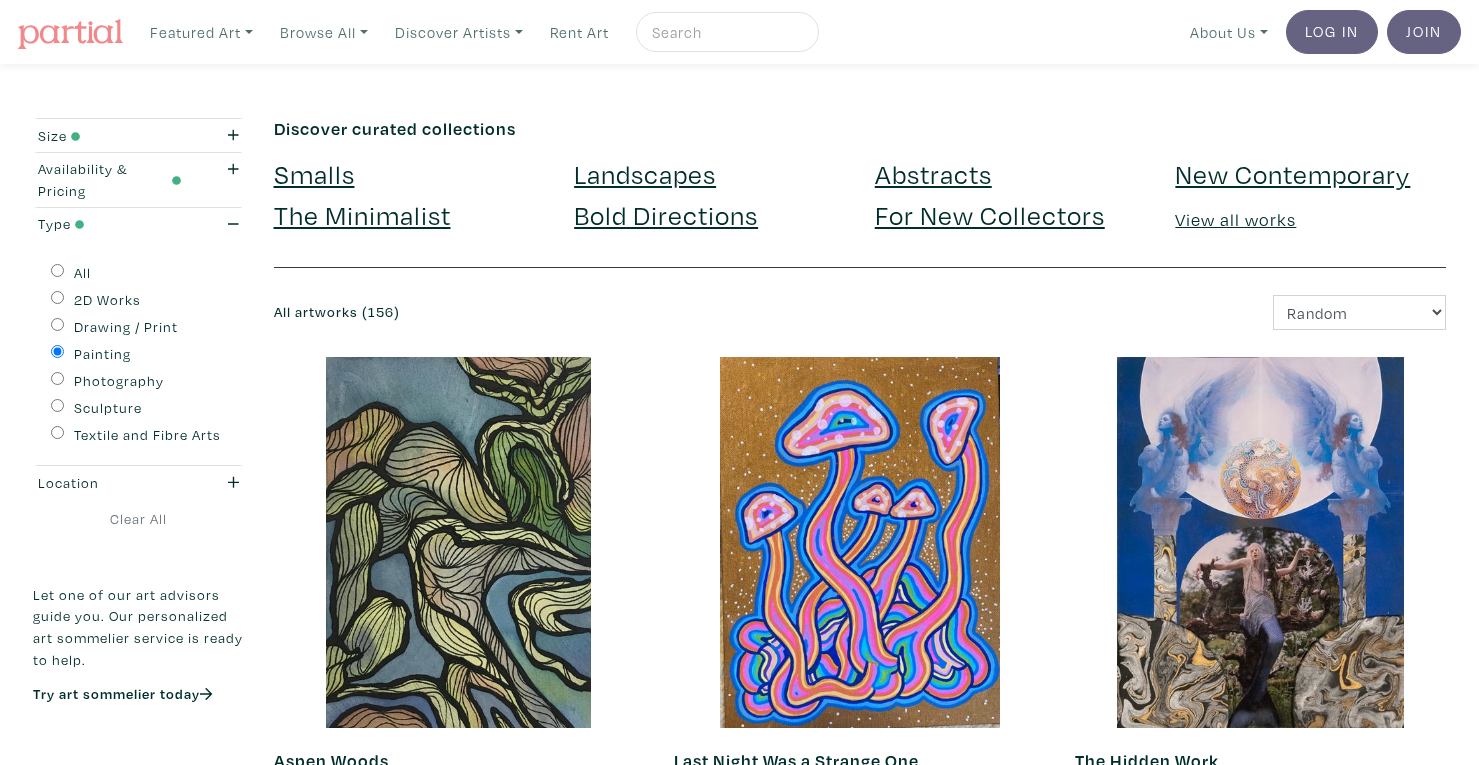 scroll, scrollTop: 0, scrollLeft: 0, axis: both 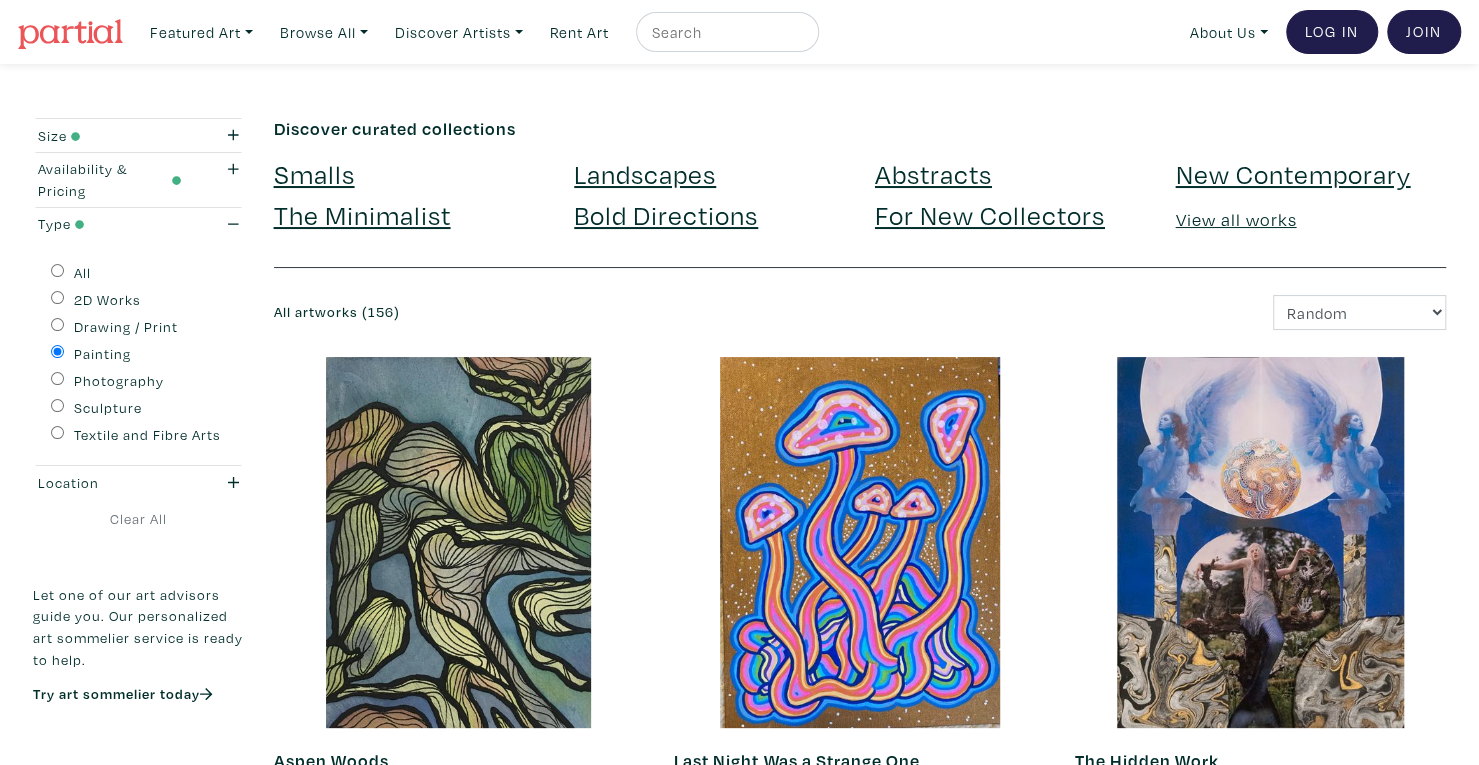 click on "Photography" at bounding box center [119, 381] 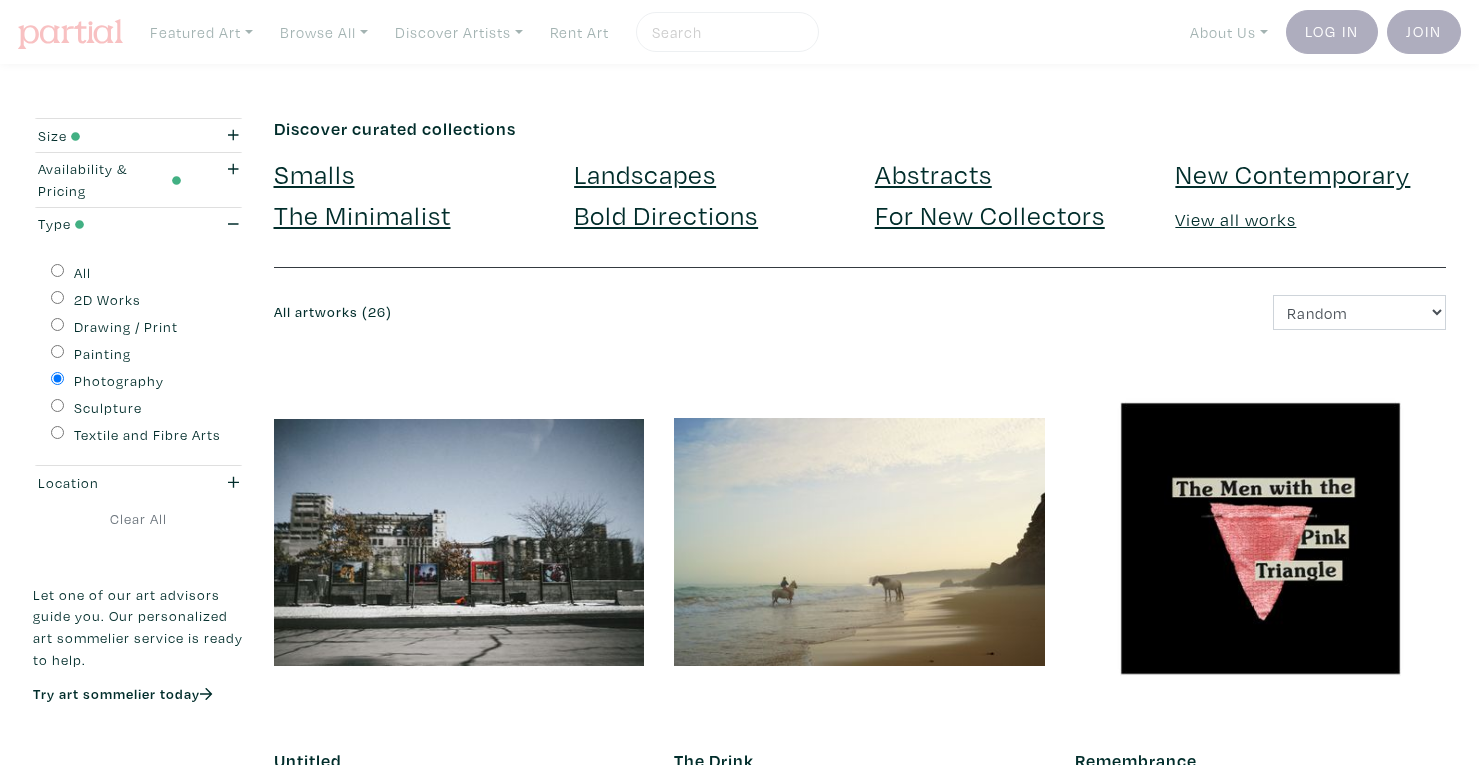 scroll, scrollTop: 0, scrollLeft: 0, axis: both 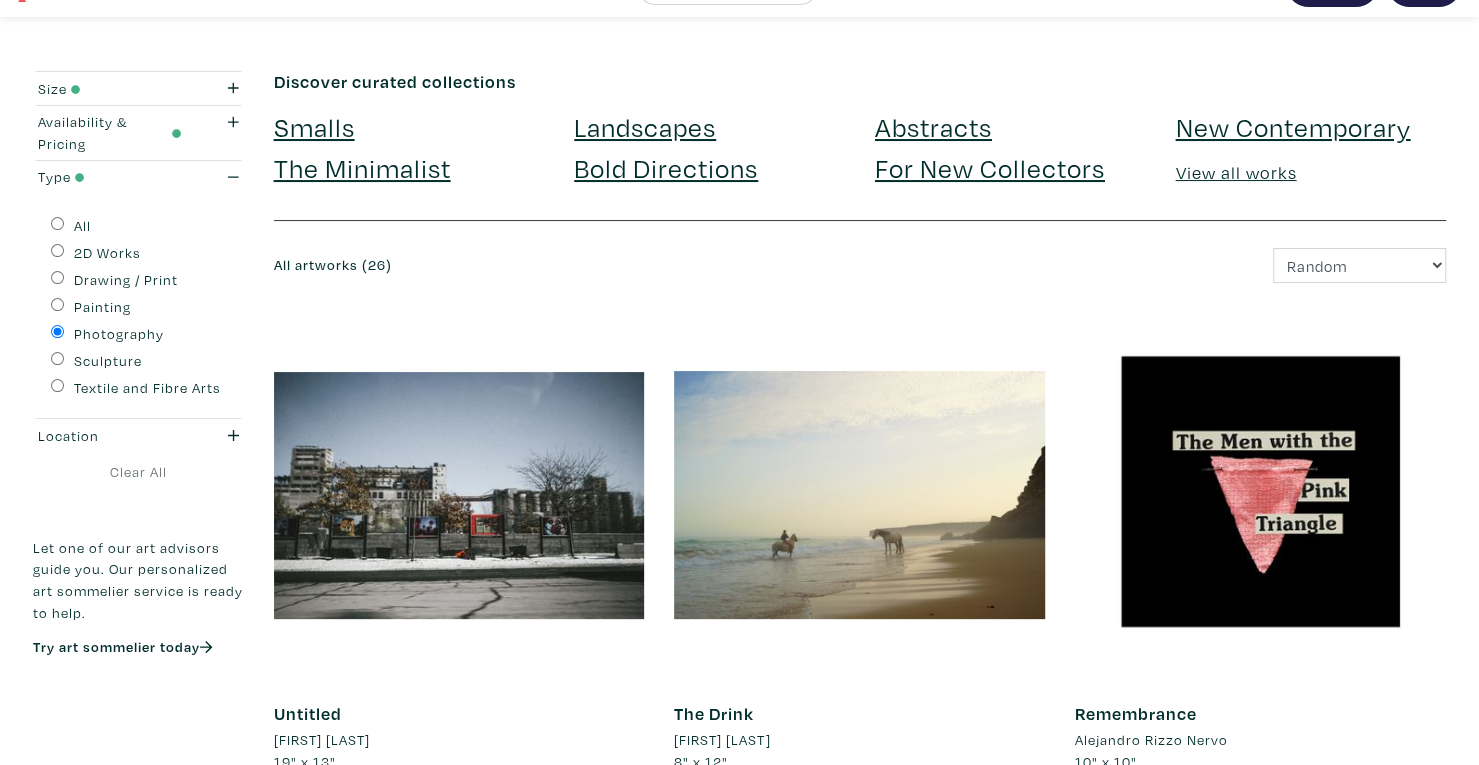 click on "Painting" at bounding box center [102, 307] 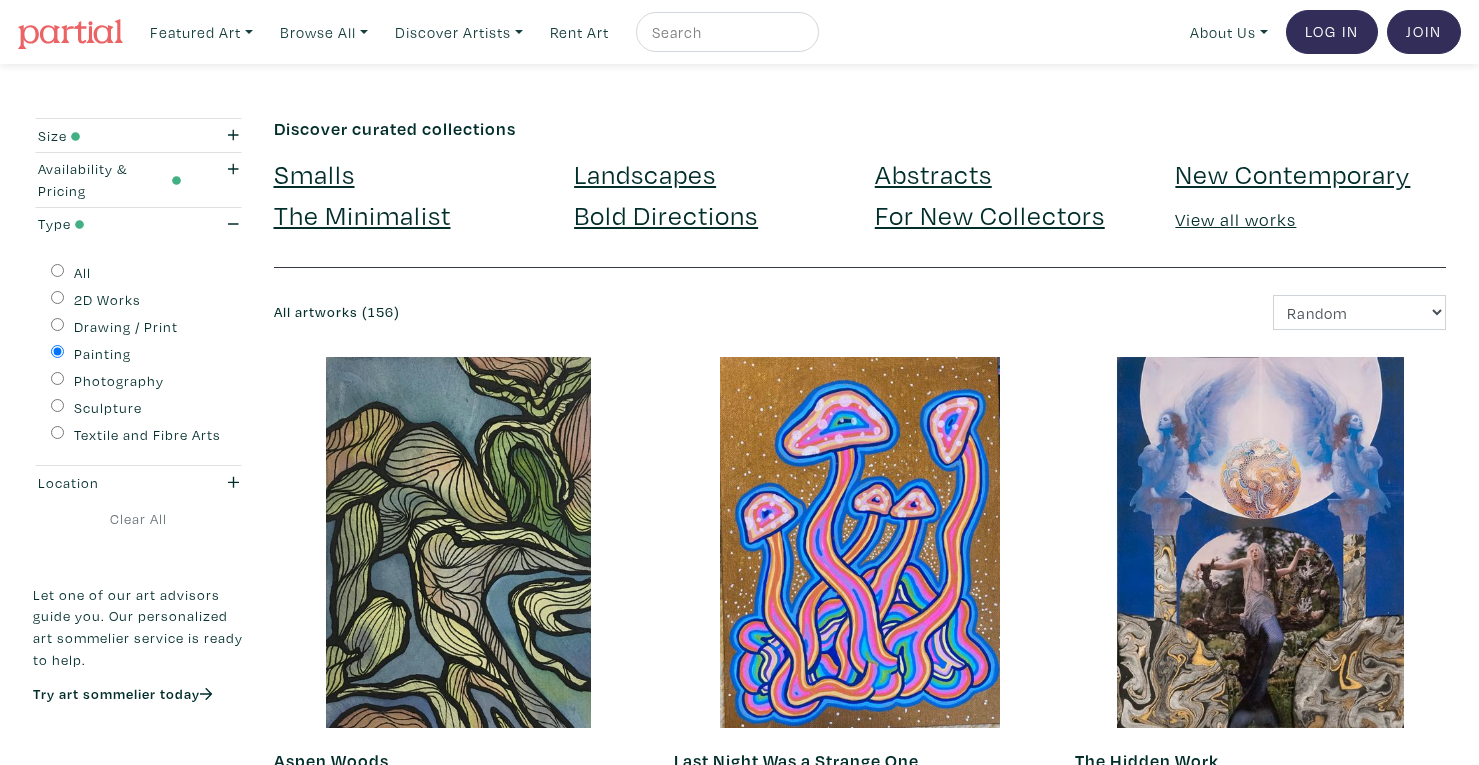scroll, scrollTop: 0, scrollLeft: 0, axis: both 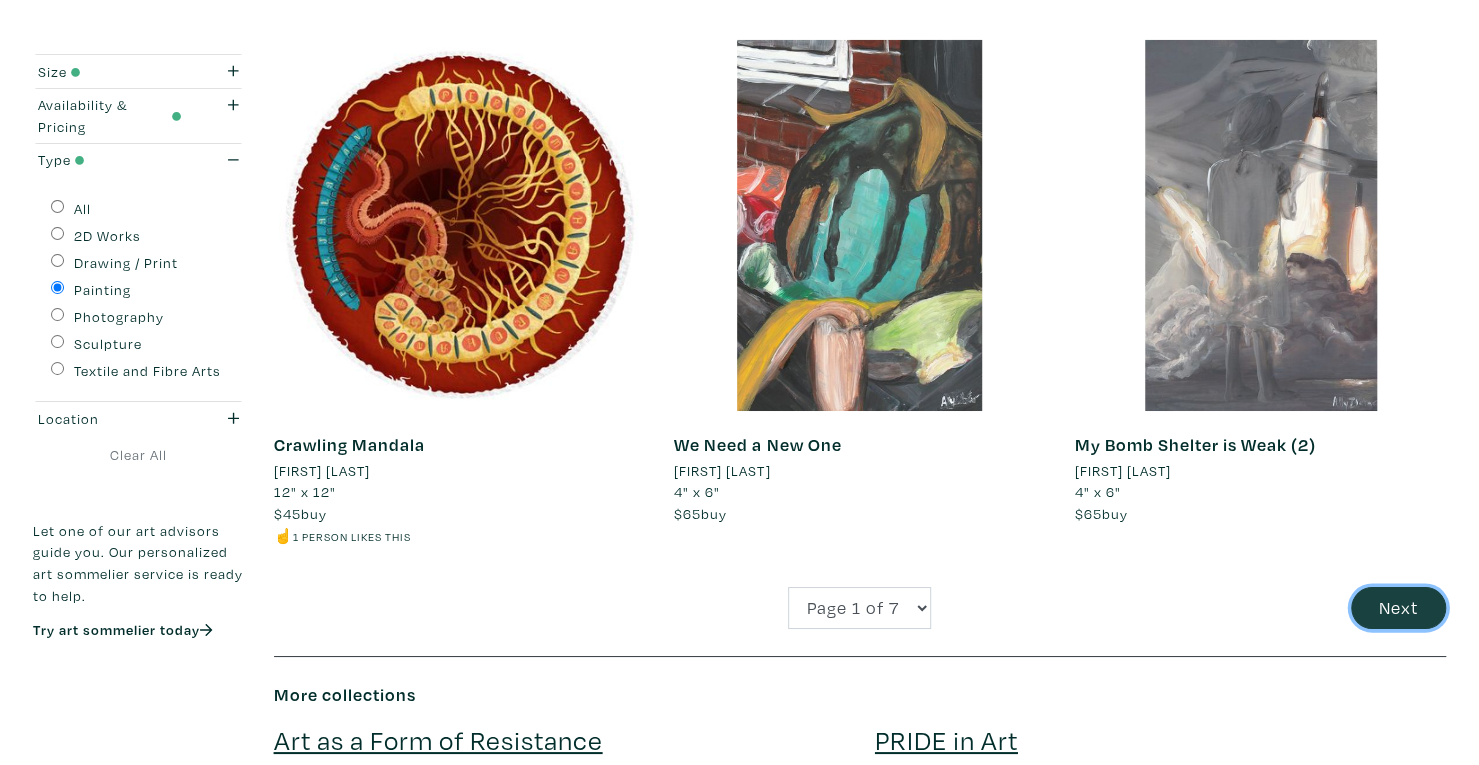 click on "Next" at bounding box center (1398, 608) 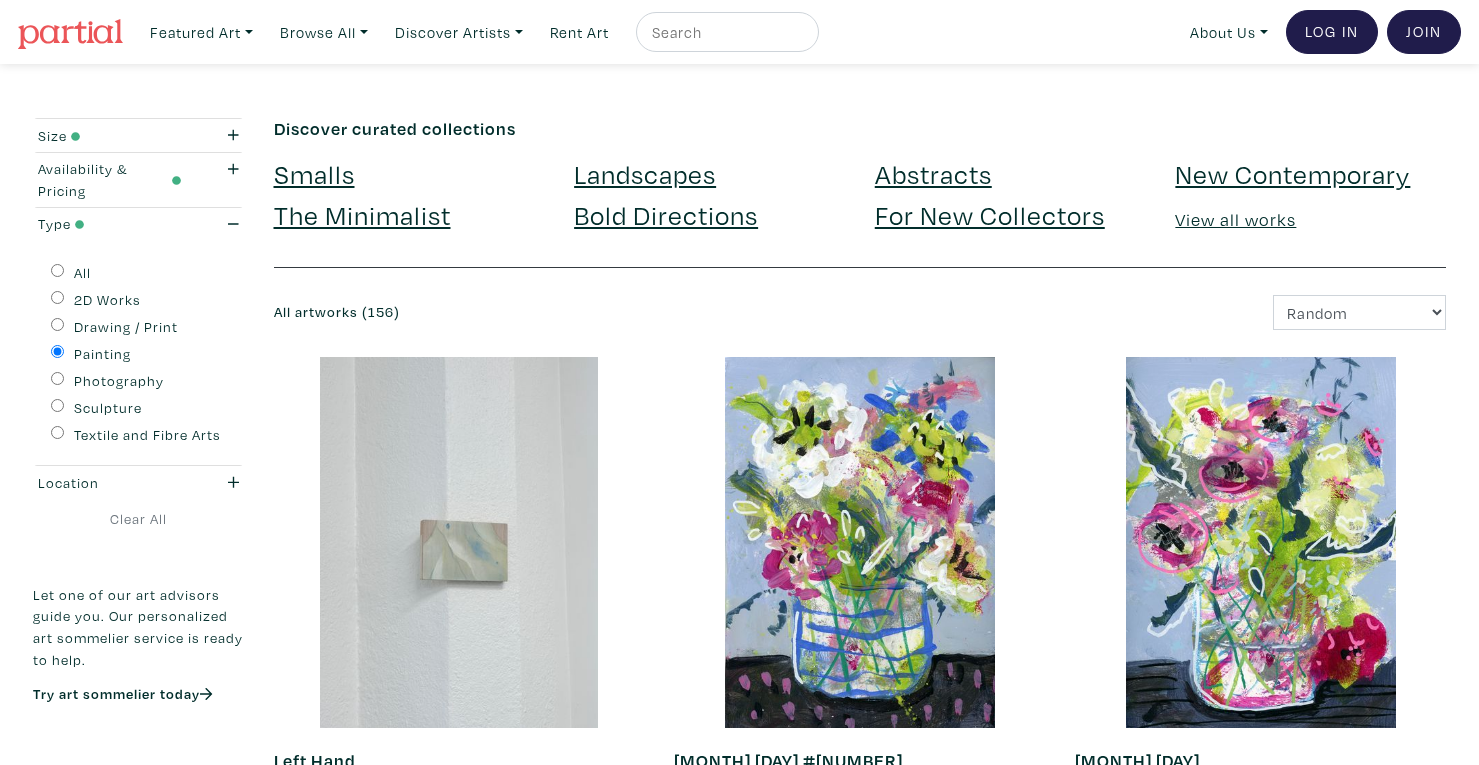 scroll, scrollTop: 0, scrollLeft: 0, axis: both 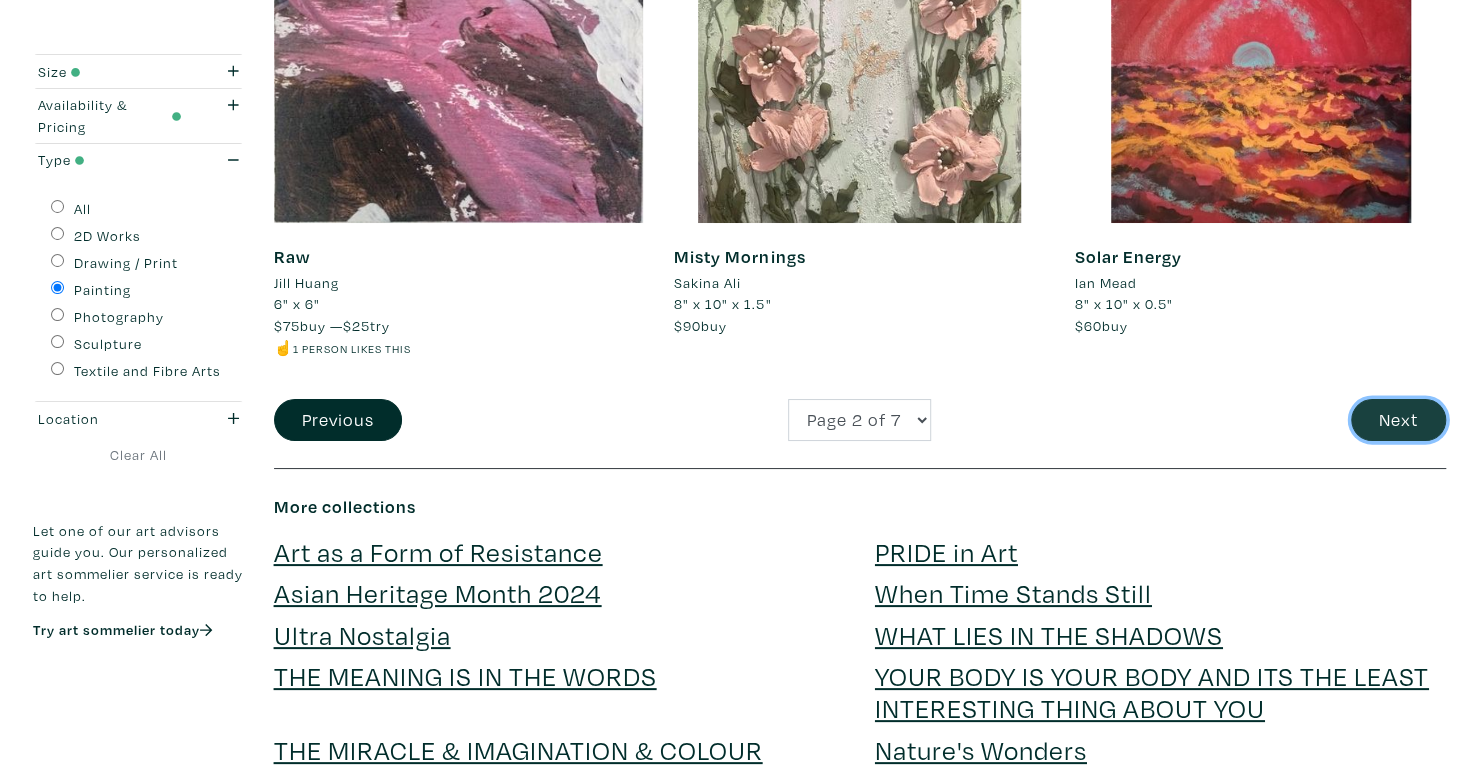 drag, startPoint x: 1399, startPoint y: 435, endPoint x: 1434, endPoint y: 425, distance: 36.40055 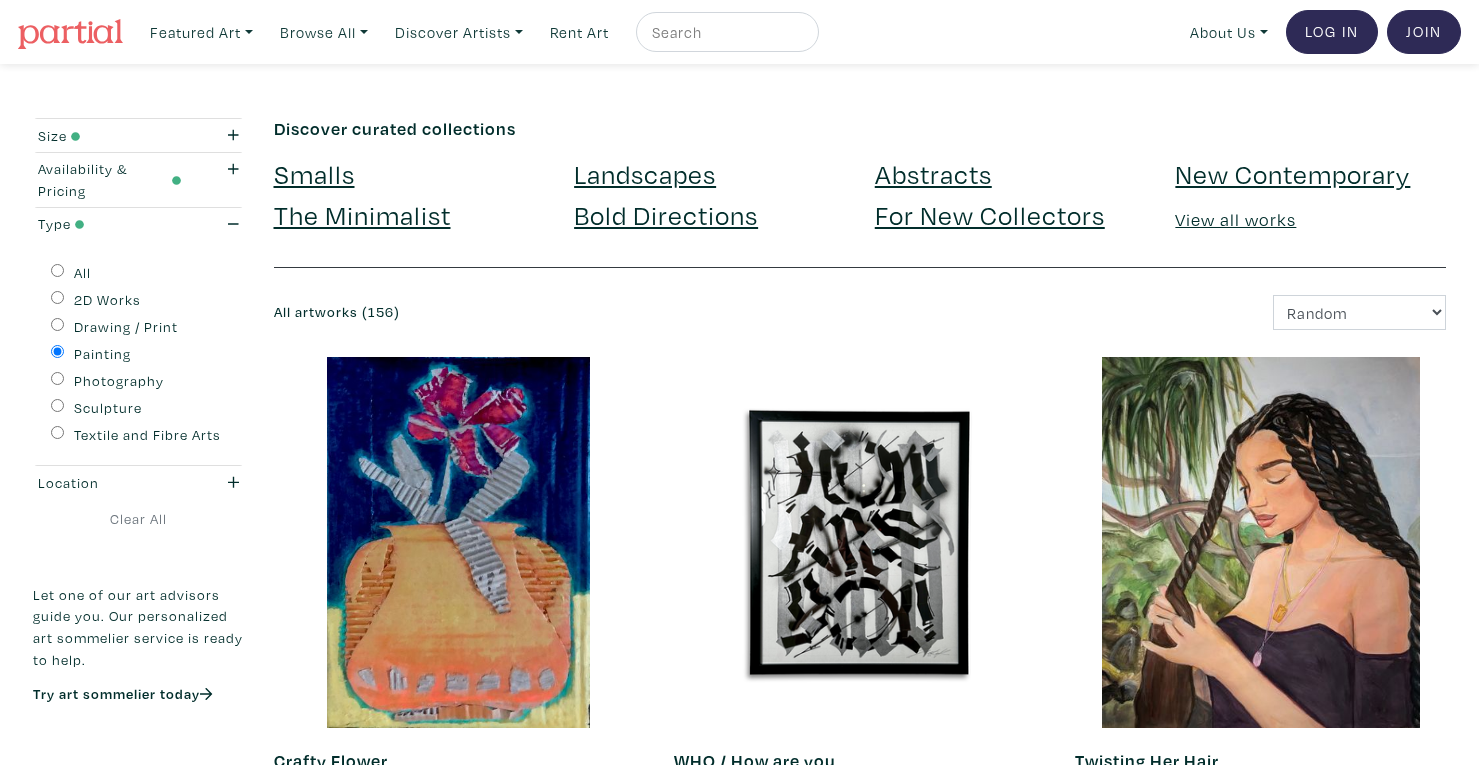 scroll, scrollTop: 0, scrollLeft: 0, axis: both 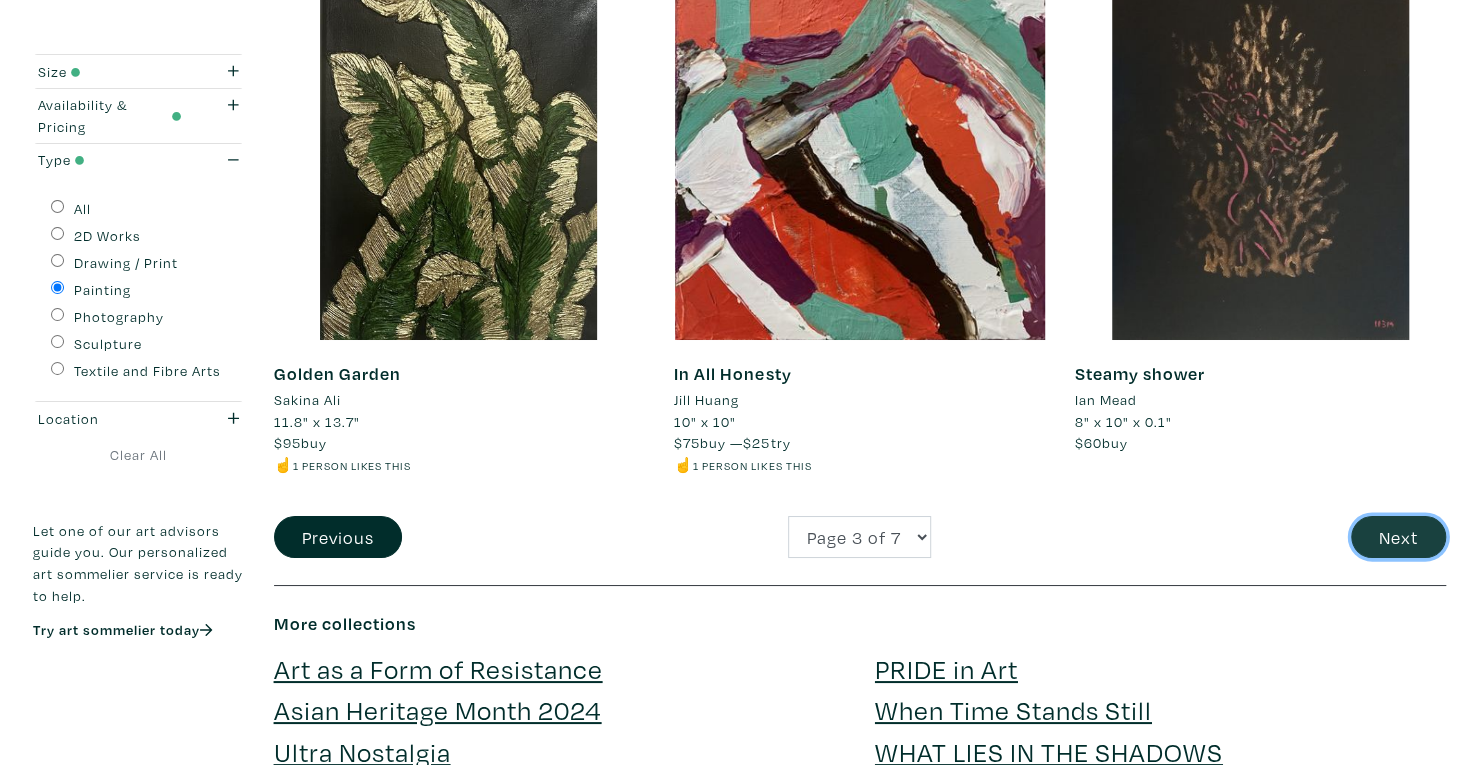 click on "Next" at bounding box center [1398, 537] 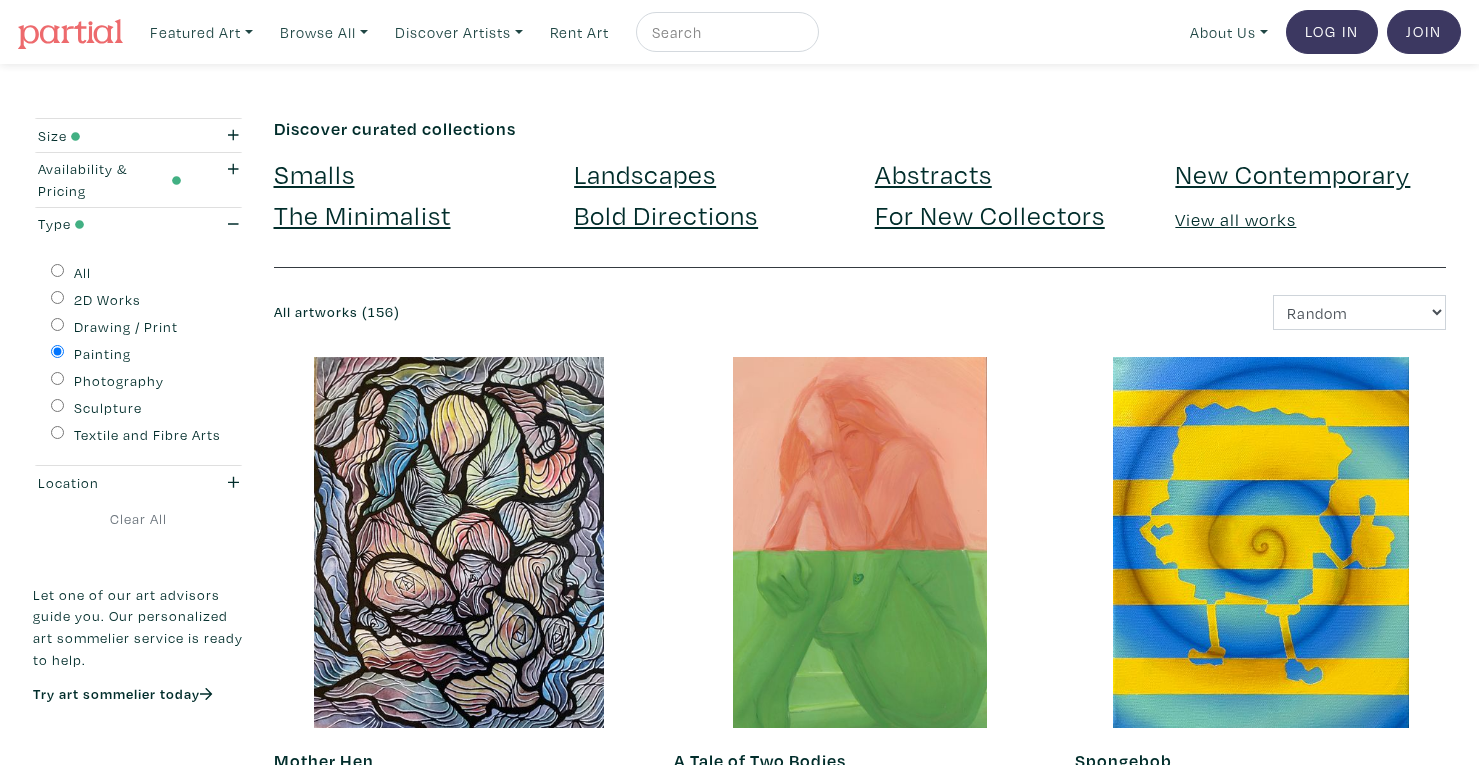 scroll, scrollTop: 0, scrollLeft: 0, axis: both 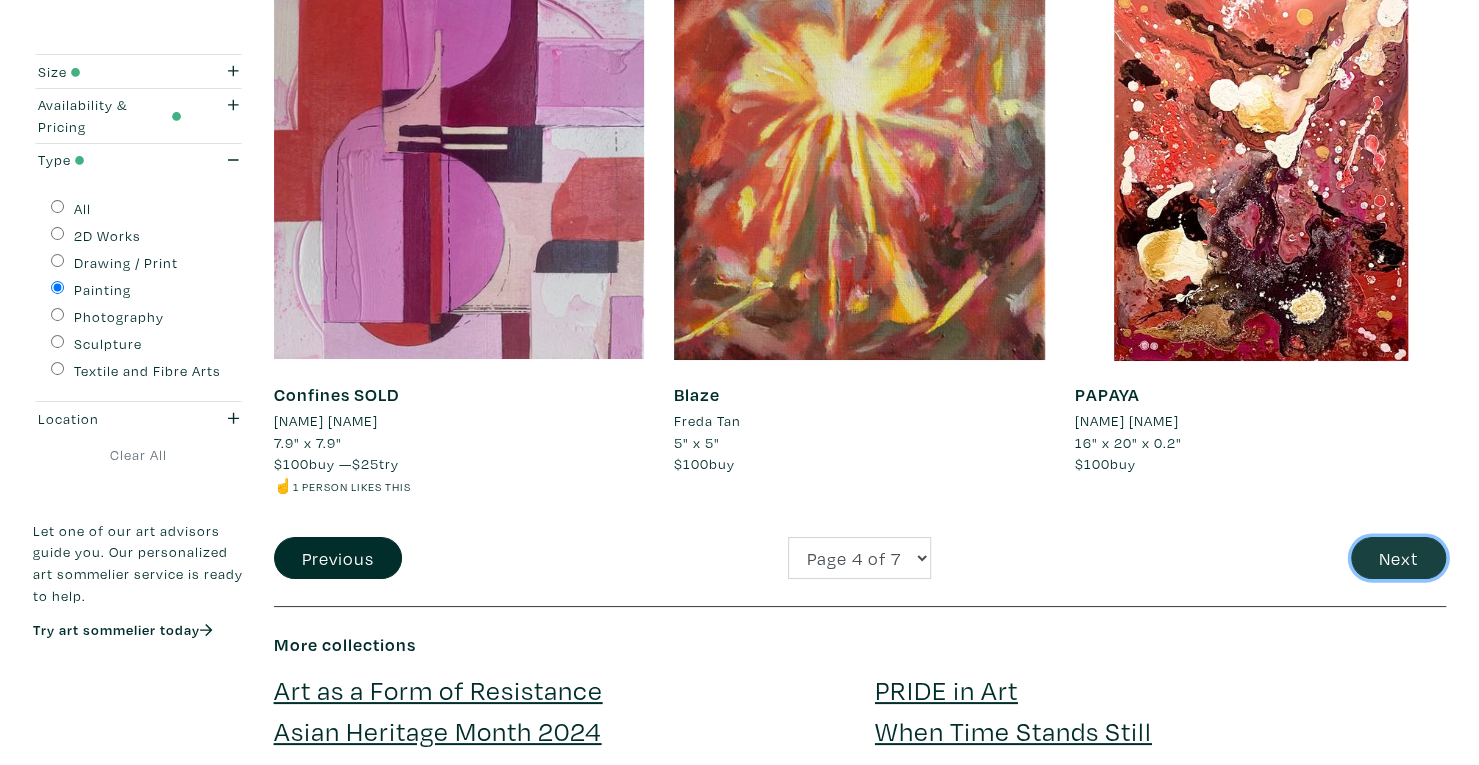 click on "Next" at bounding box center (1398, 558) 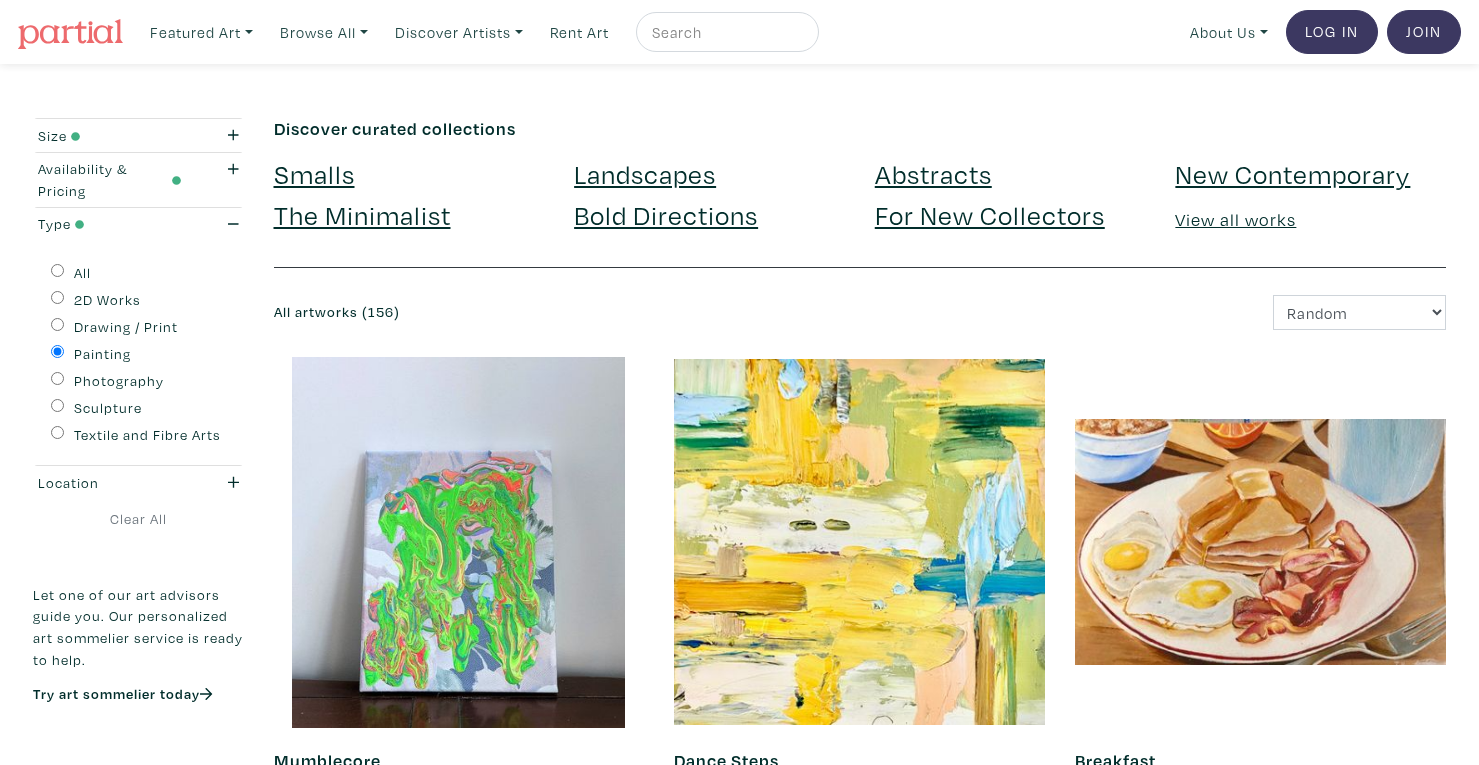 scroll, scrollTop: 0, scrollLeft: 0, axis: both 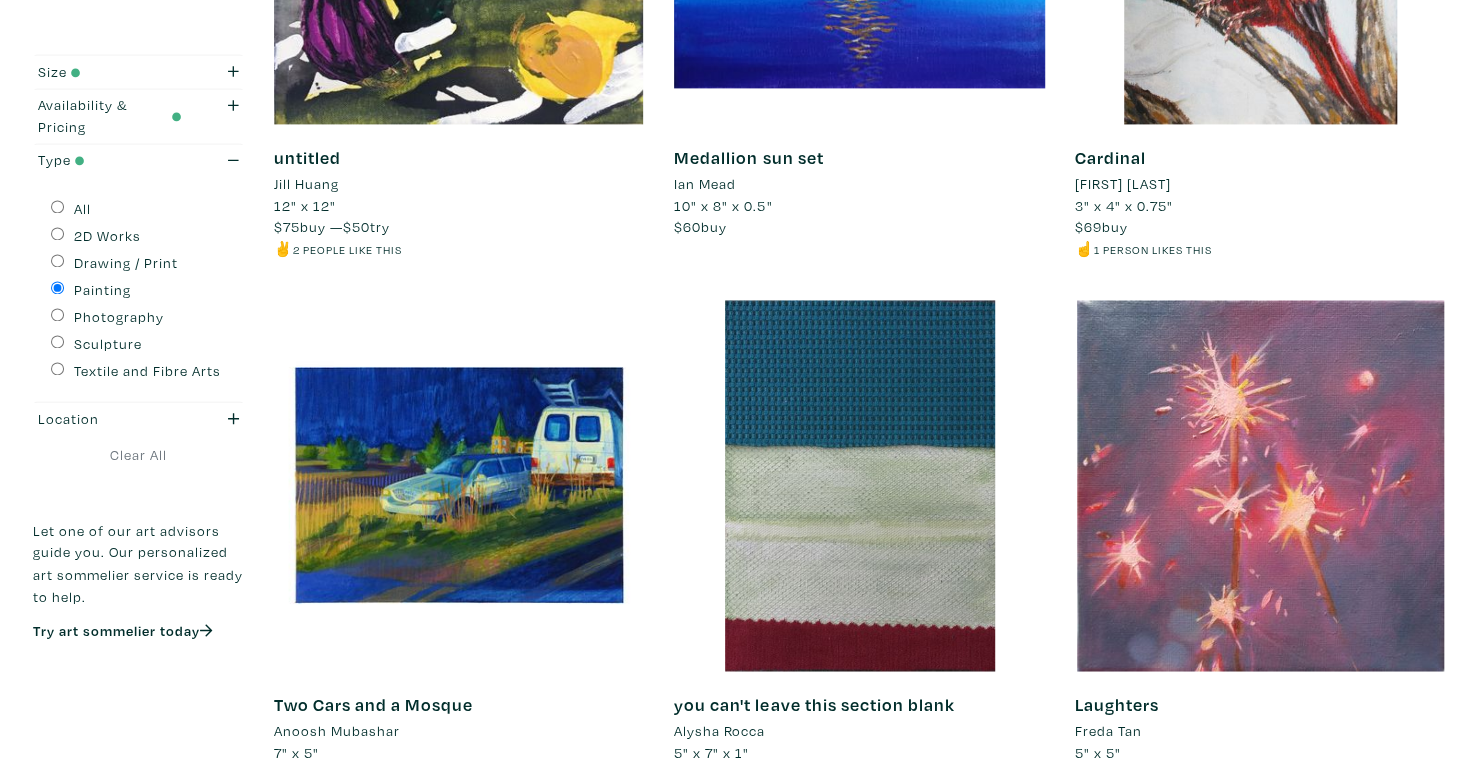 click on "Drawing / Print" at bounding box center [126, 263] 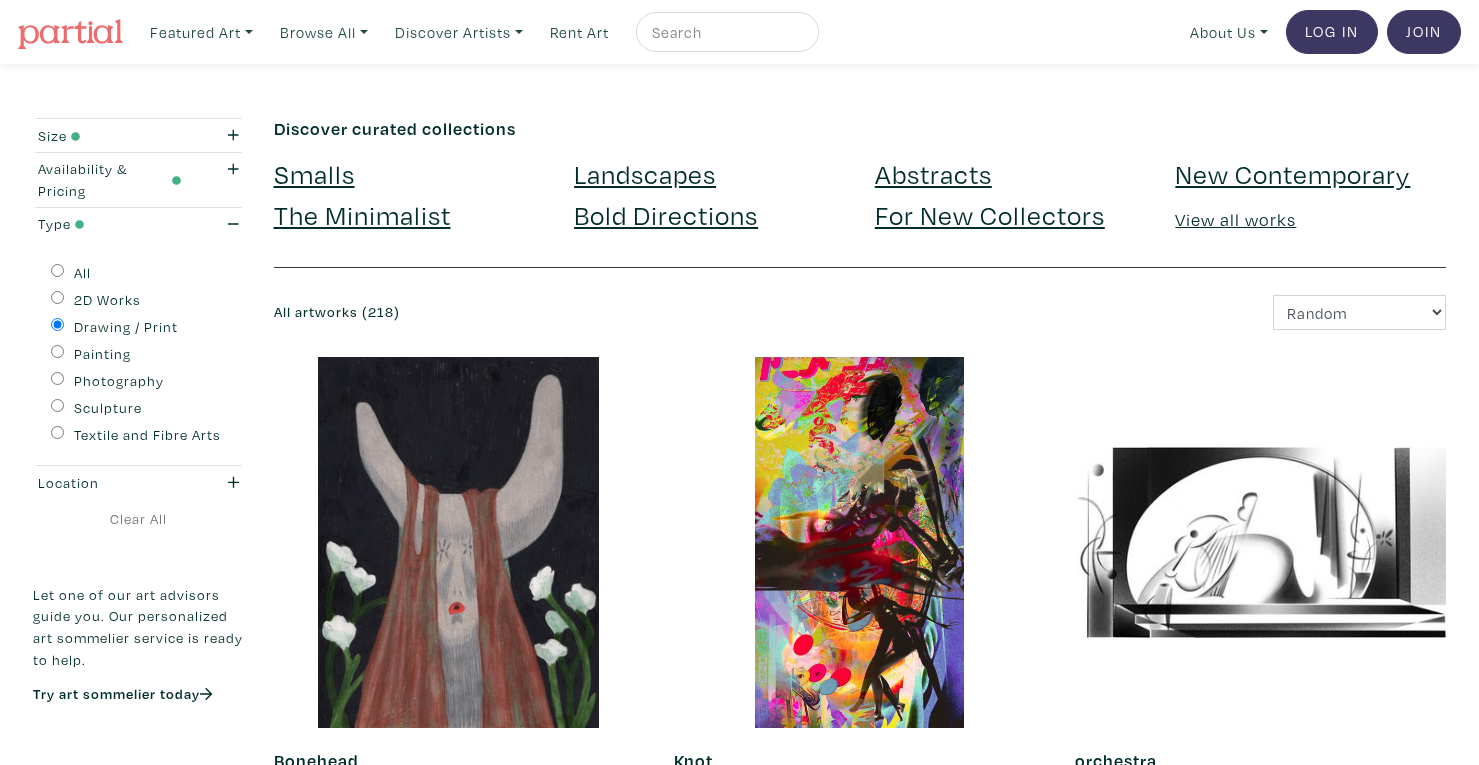 scroll, scrollTop: 0, scrollLeft: 0, axis: both 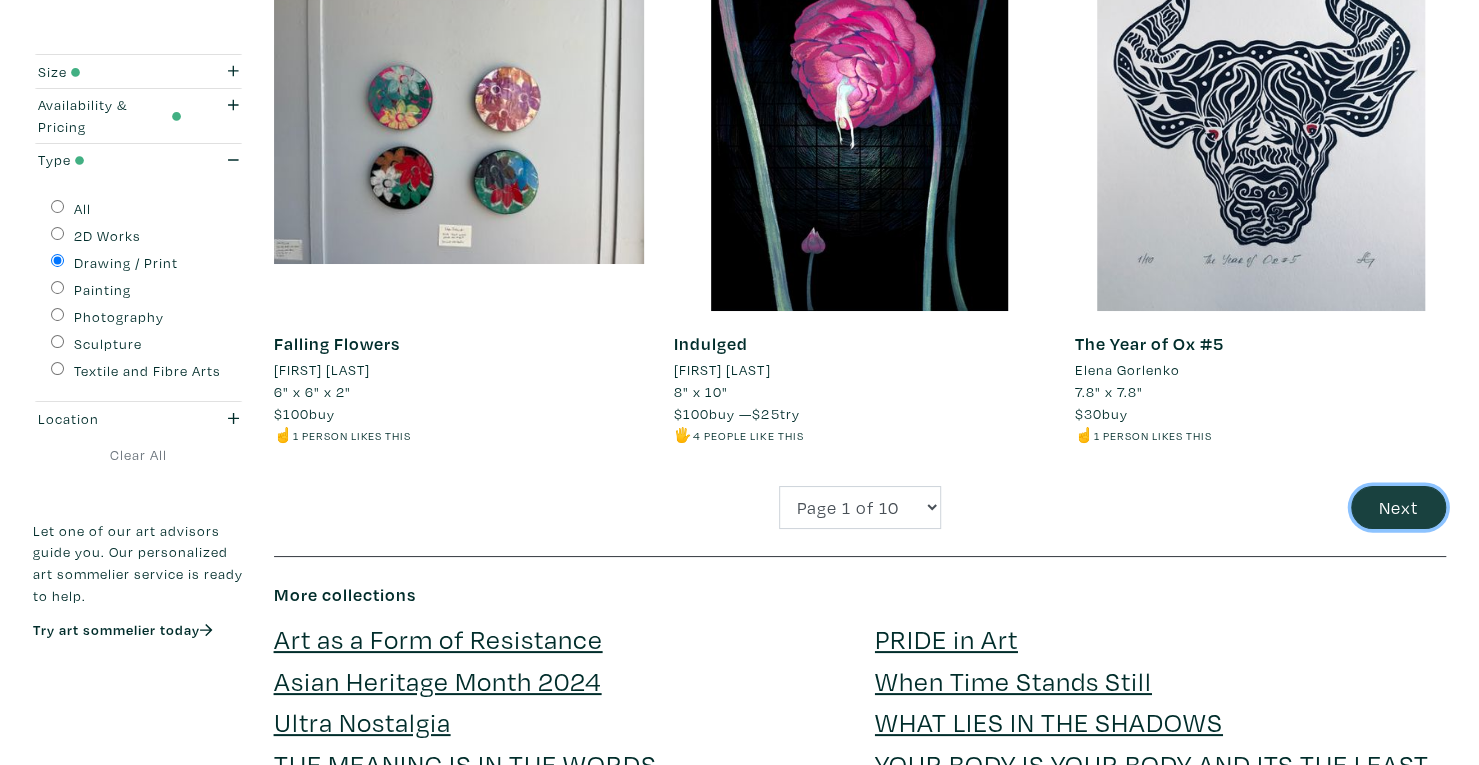 click on "Next" at bounding box center (1398, 507) 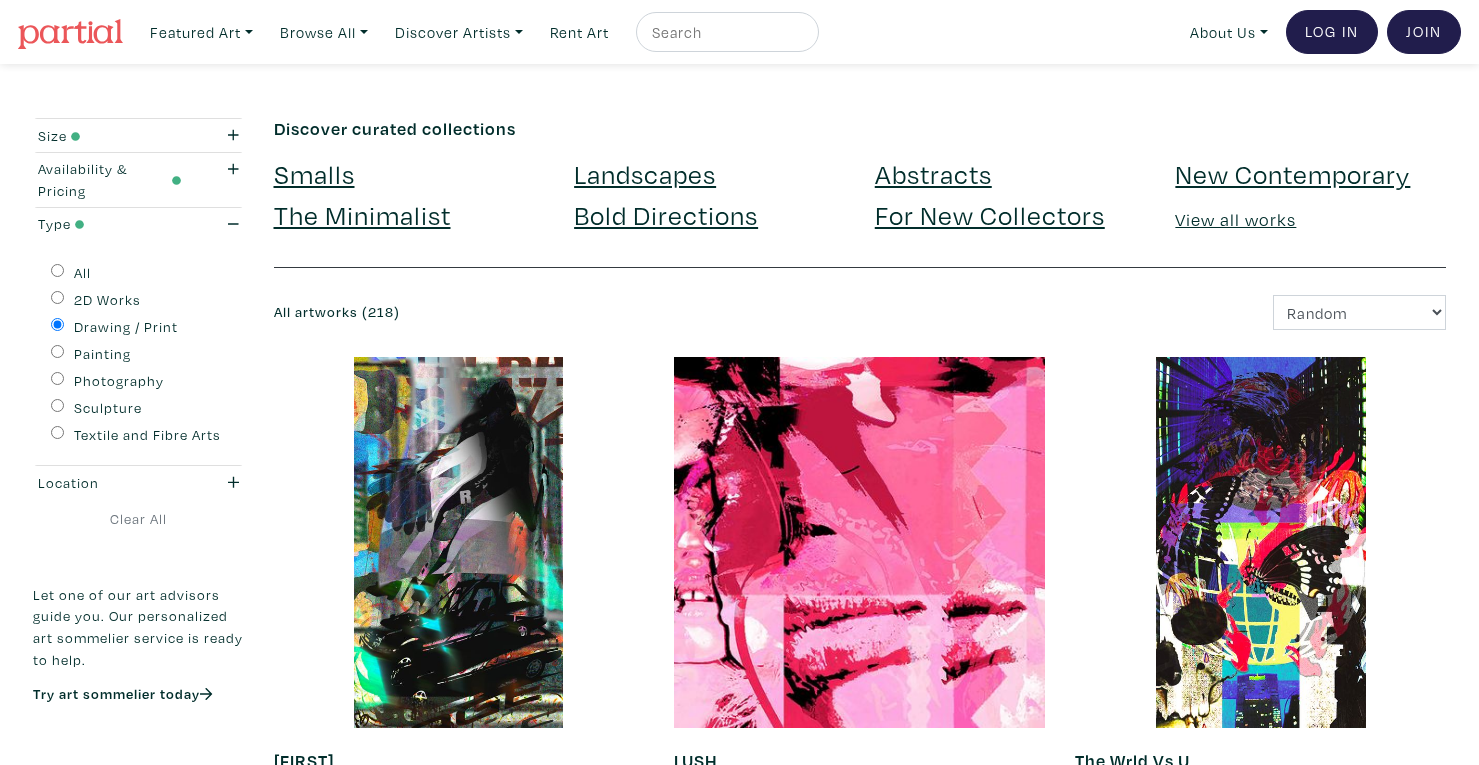 scroll, scrollTop: 0, scrollLeft: 0, axis: both 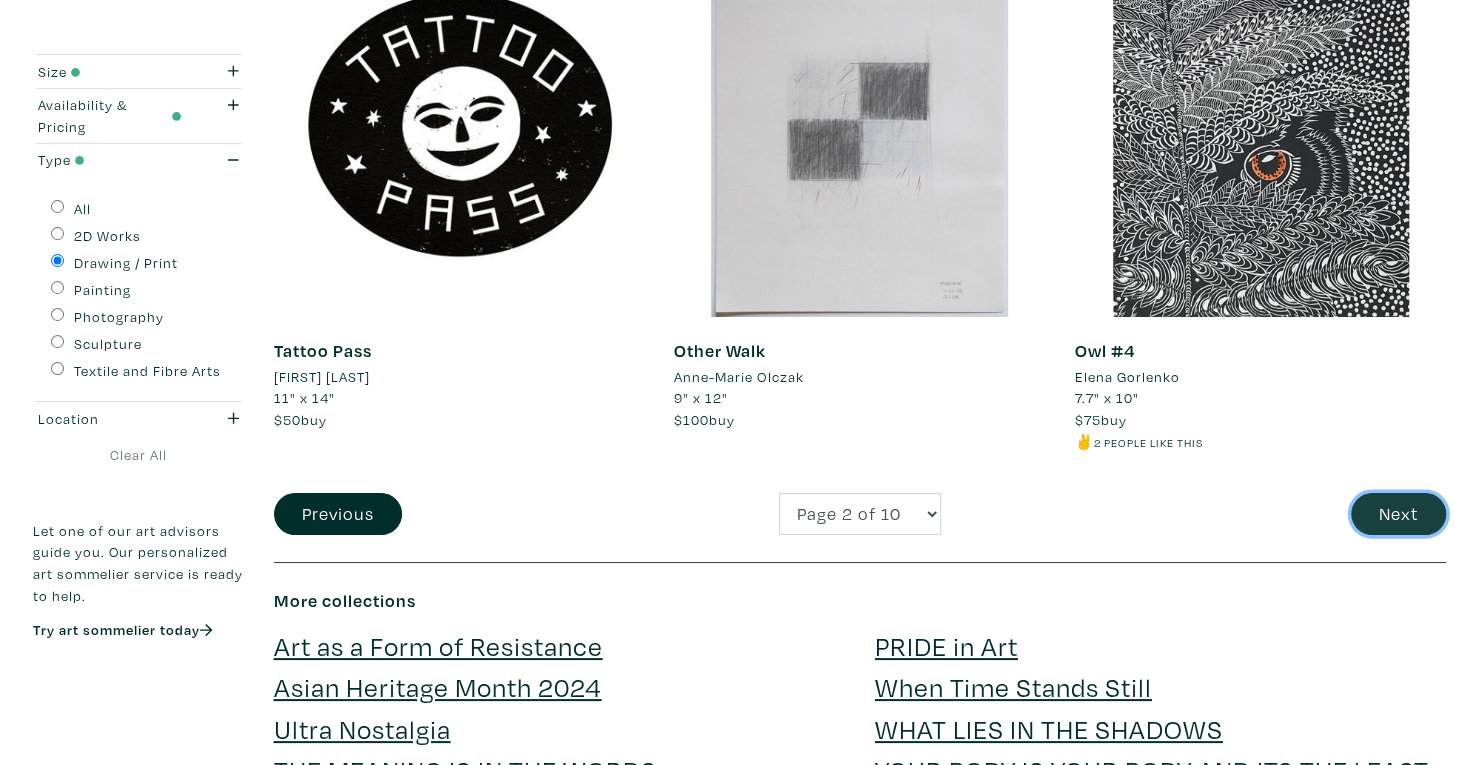click on "Next" at bounding box center [1398, 514] 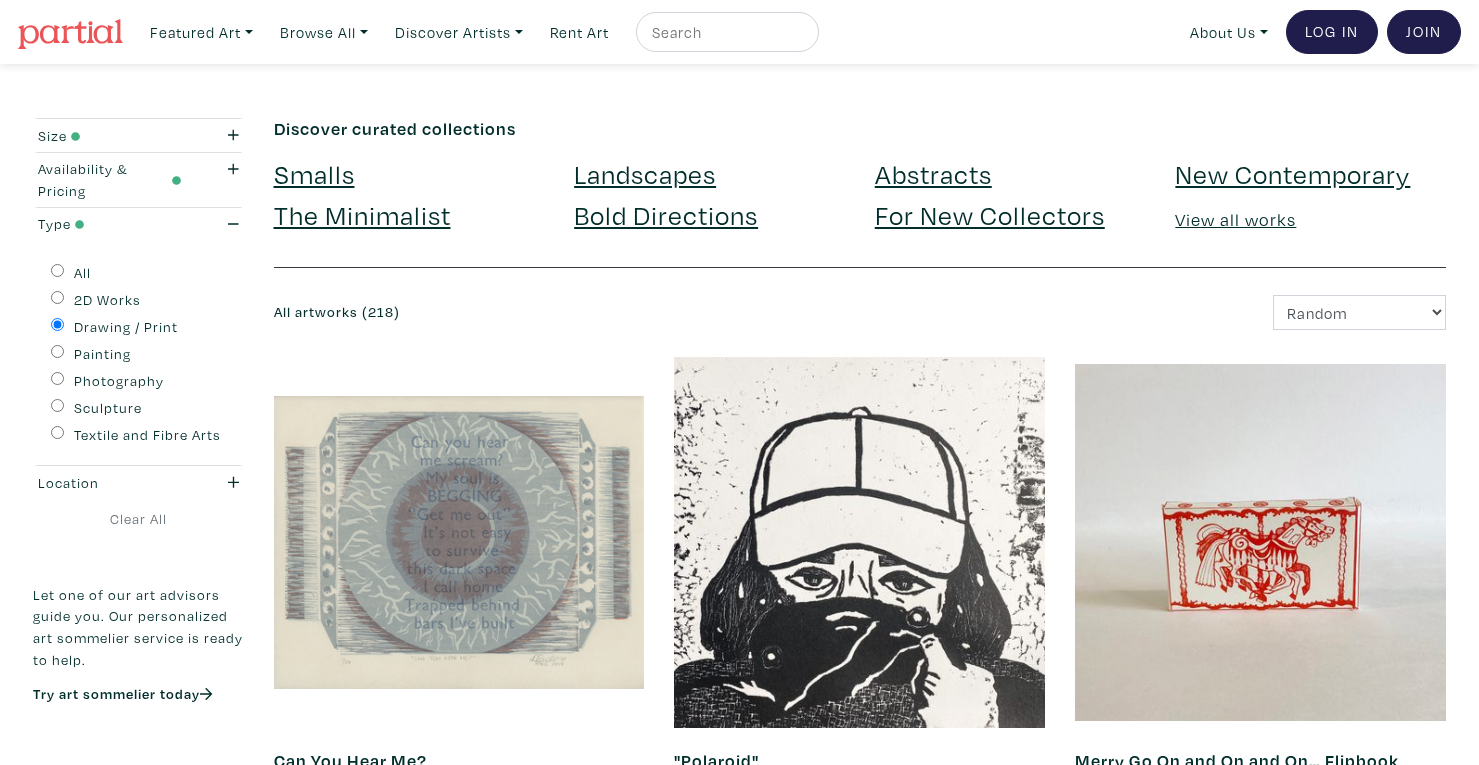 scroll, scrollTop: 0, scrollLeft: 0, axis: both 